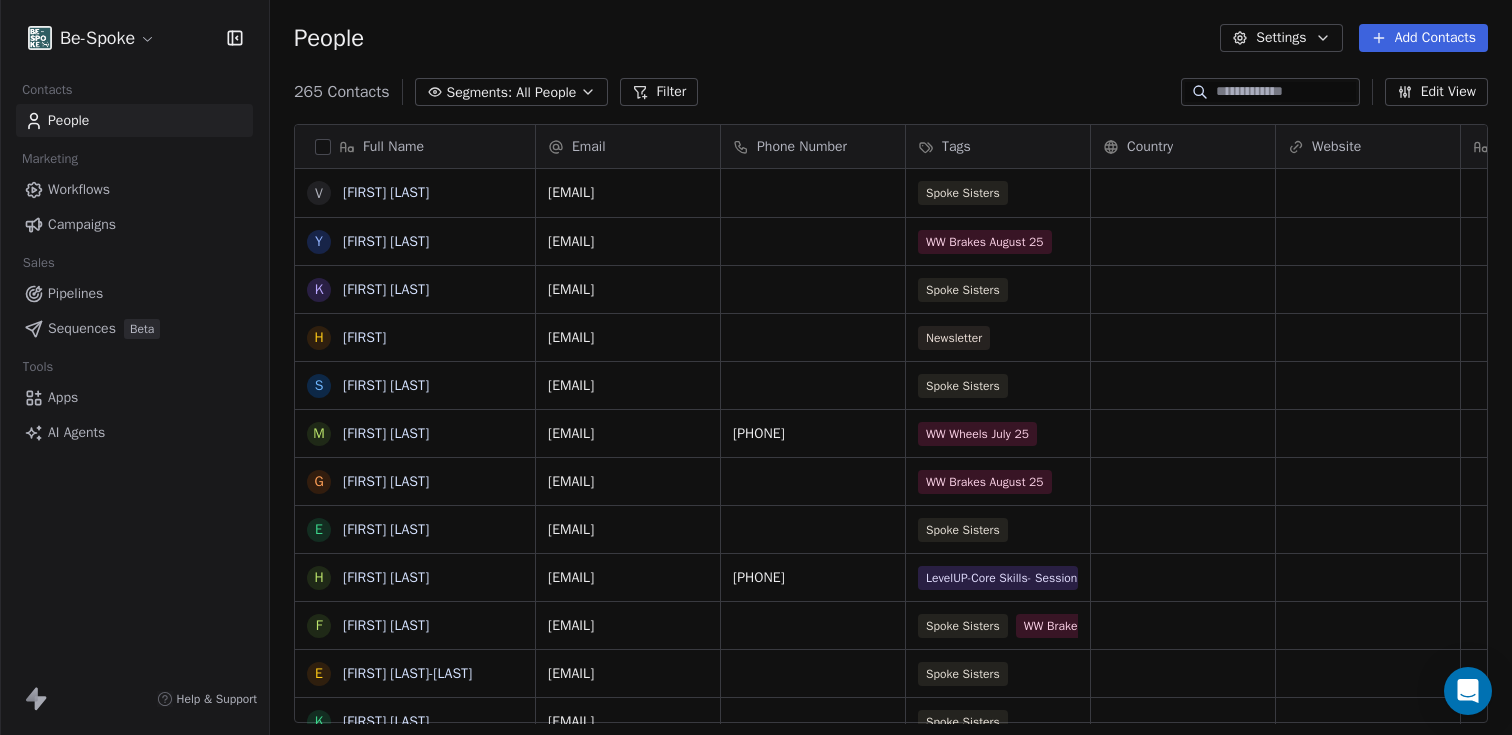 scroll, scrollTop: 0, scrollLeft: 0, axis: both 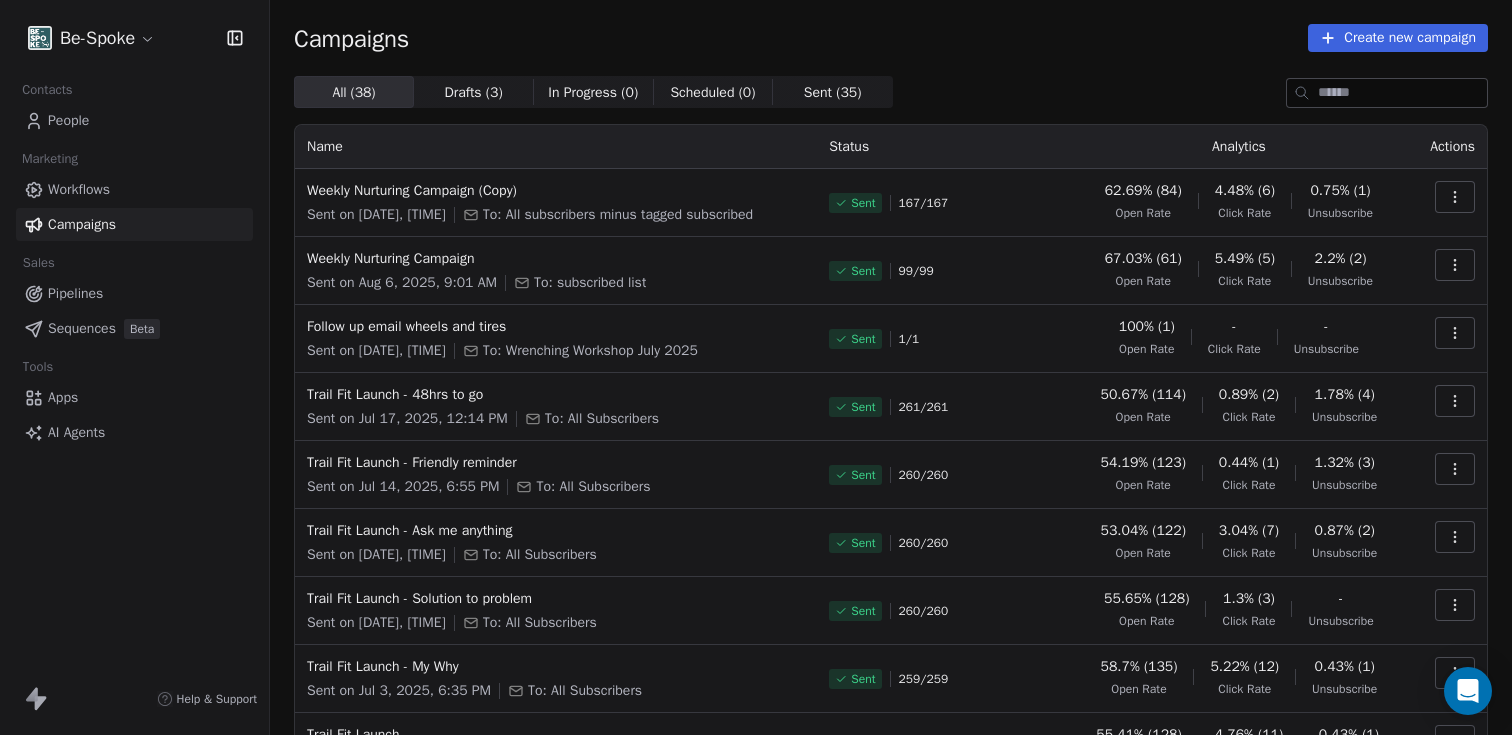 click 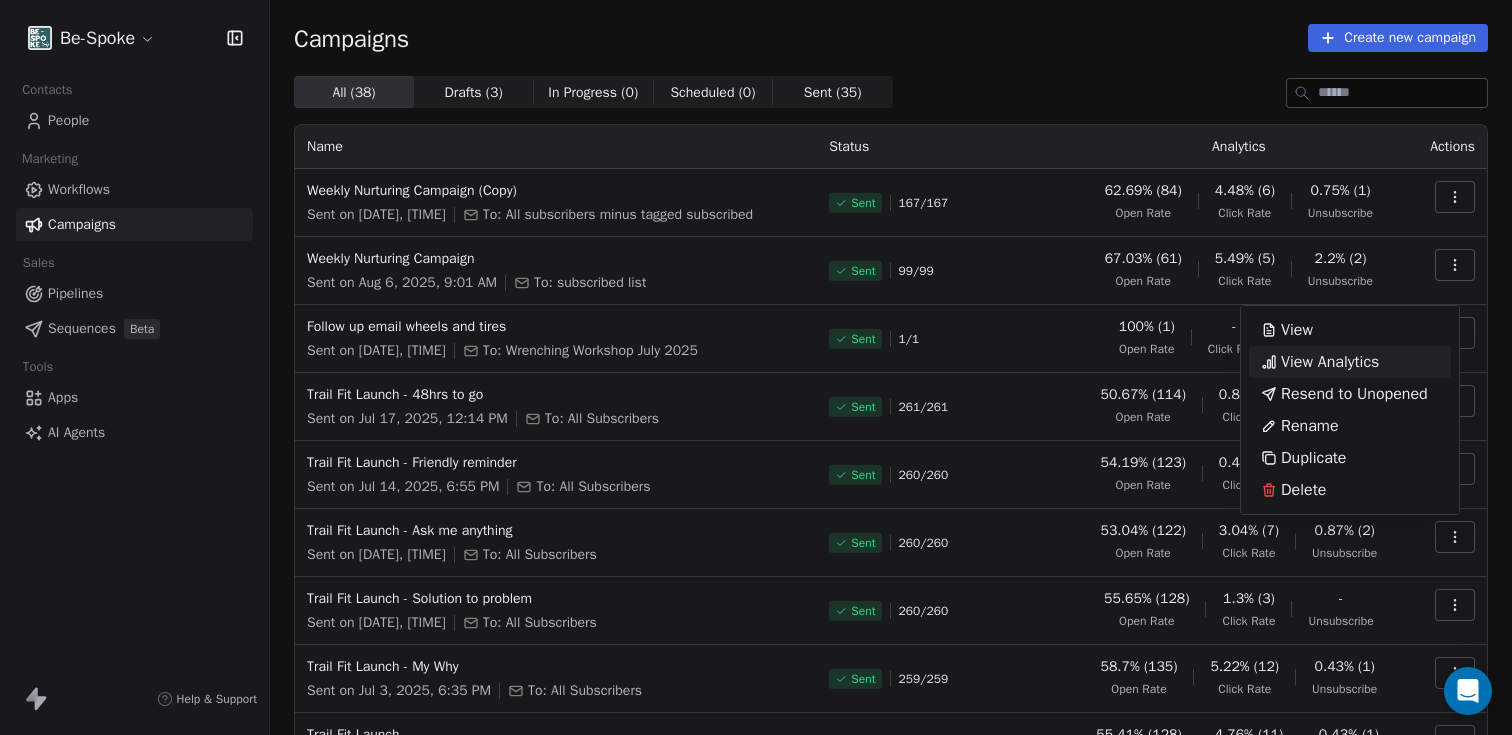 click on "View Analytics" at bounding box center (1330, 362) 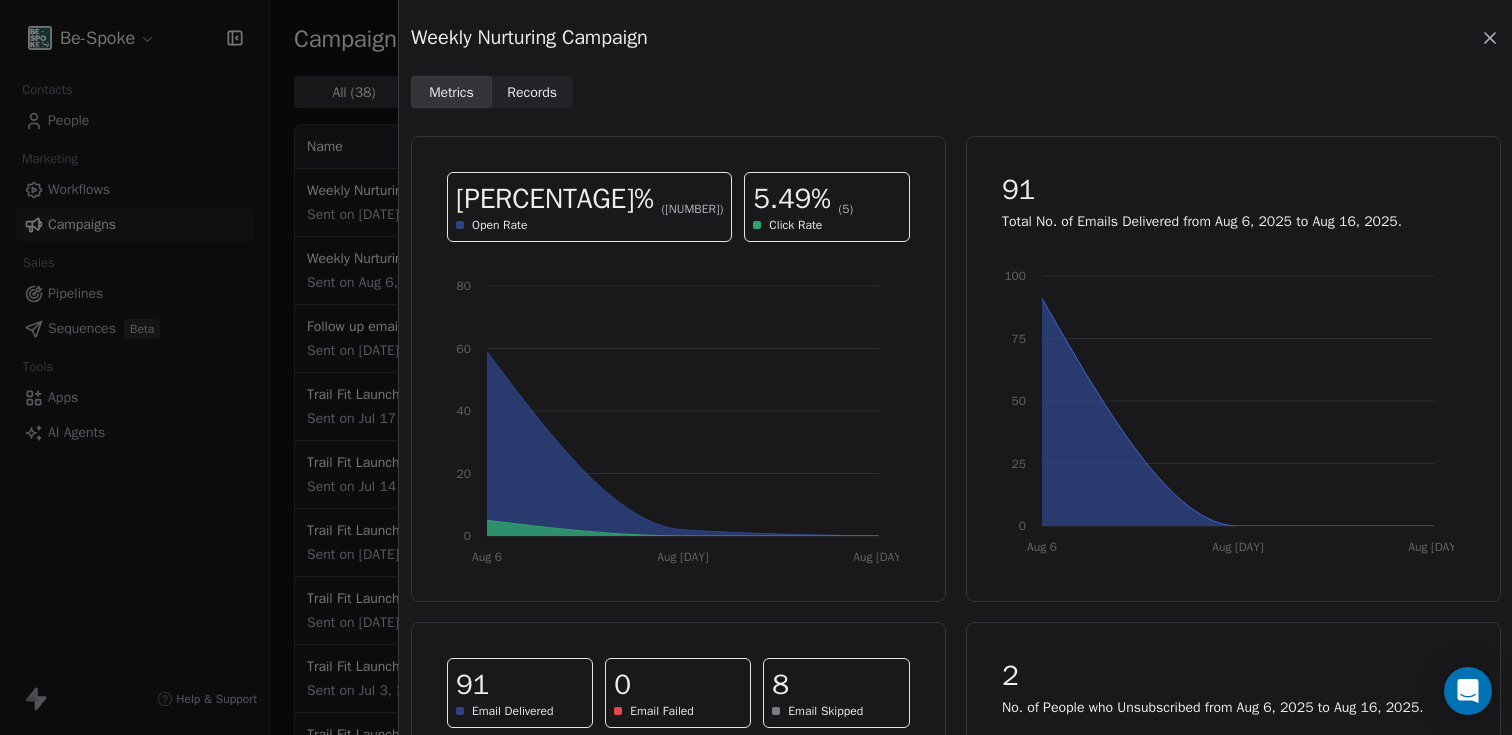 click on "Records" at bounding box center [532, 92] 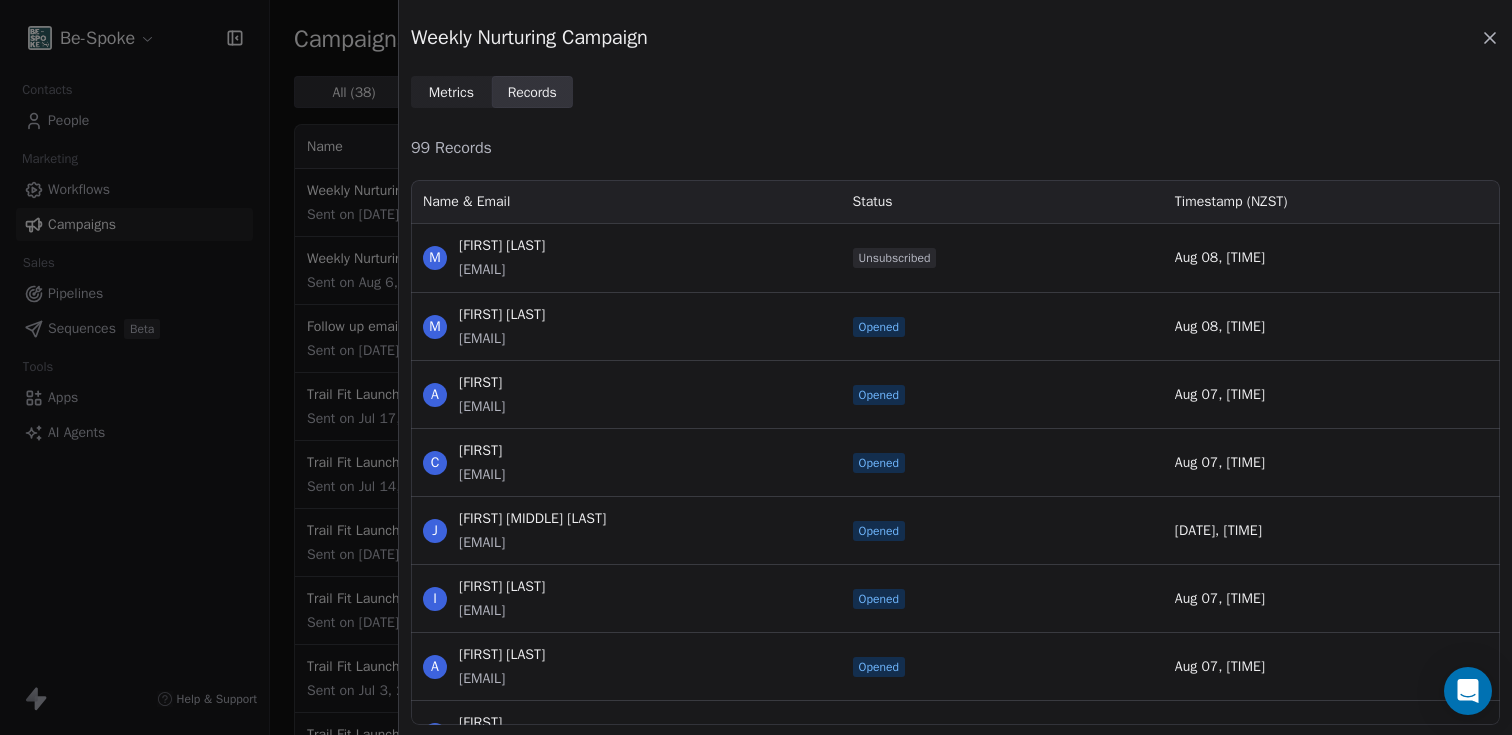scroll, scrollTop: 16, scrollLeft: 16, axis: both 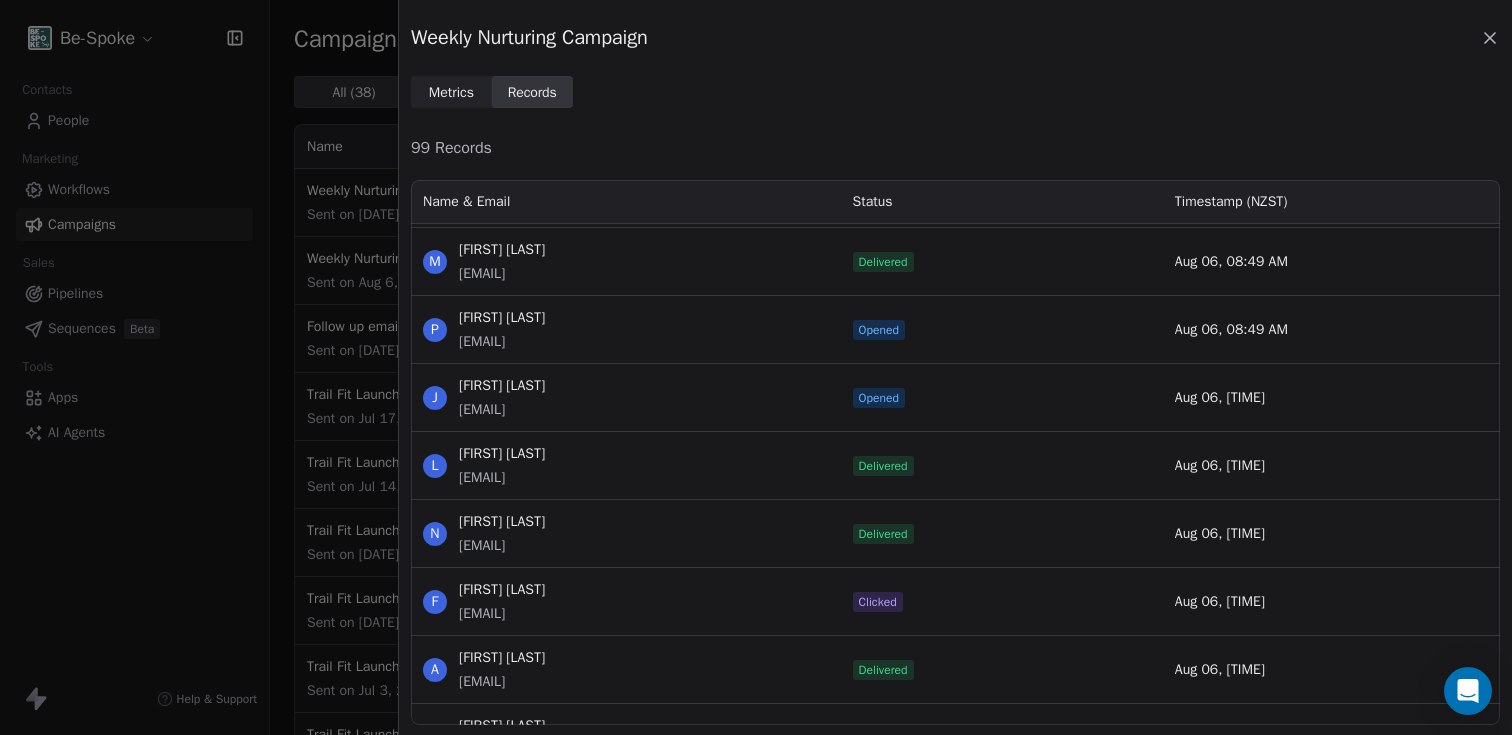 click 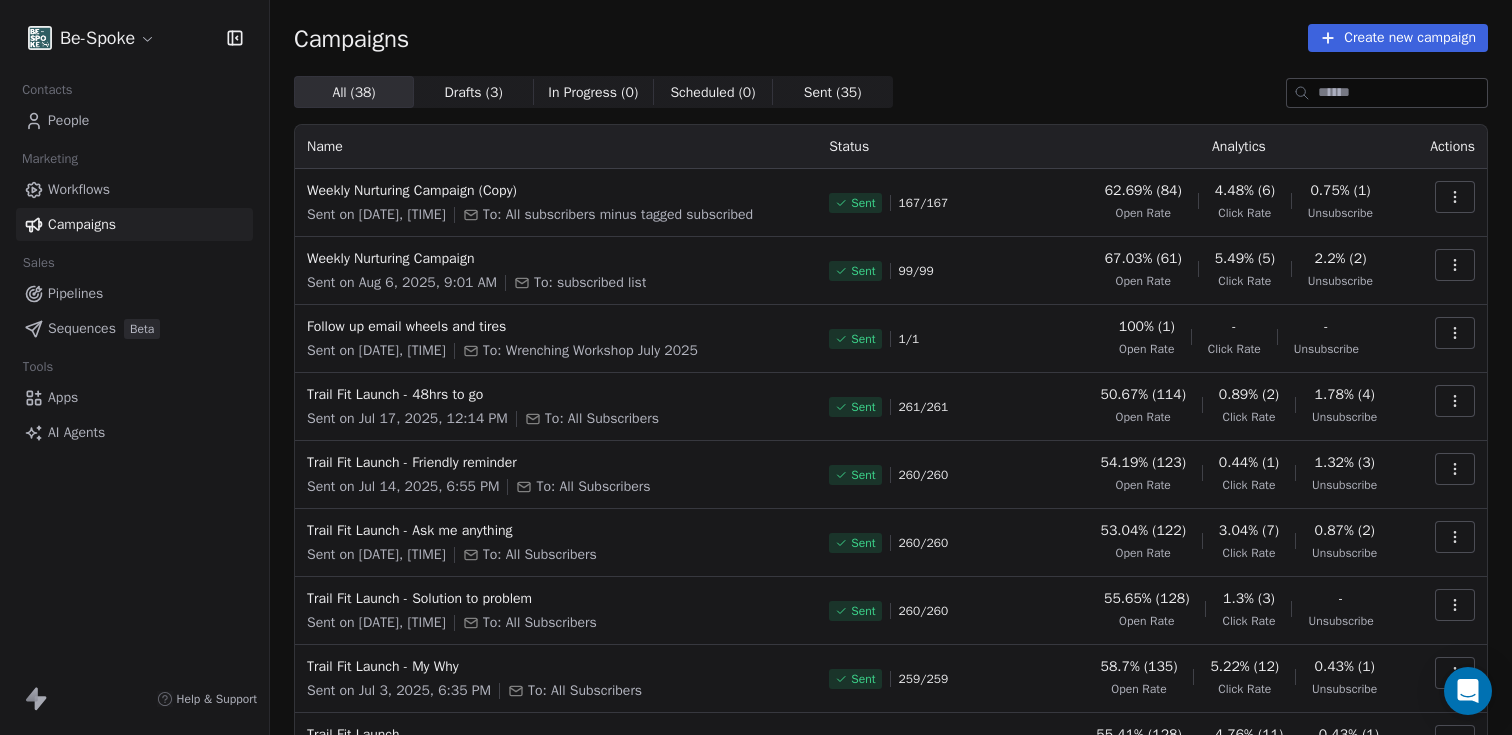 click on "0.75% (1)" at bounding box center [1340, 191] 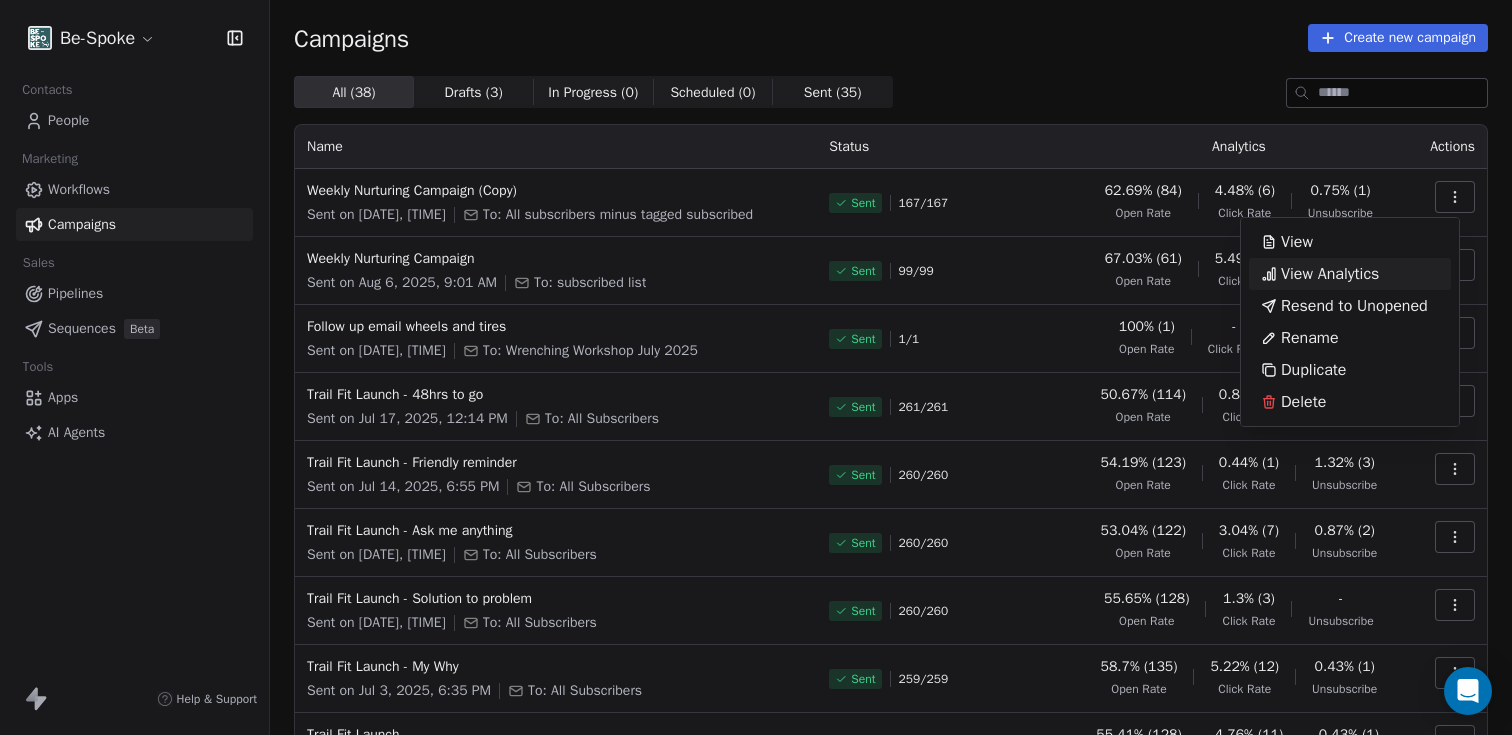 click on "View Analytics" at bounding box center (1330, 274) 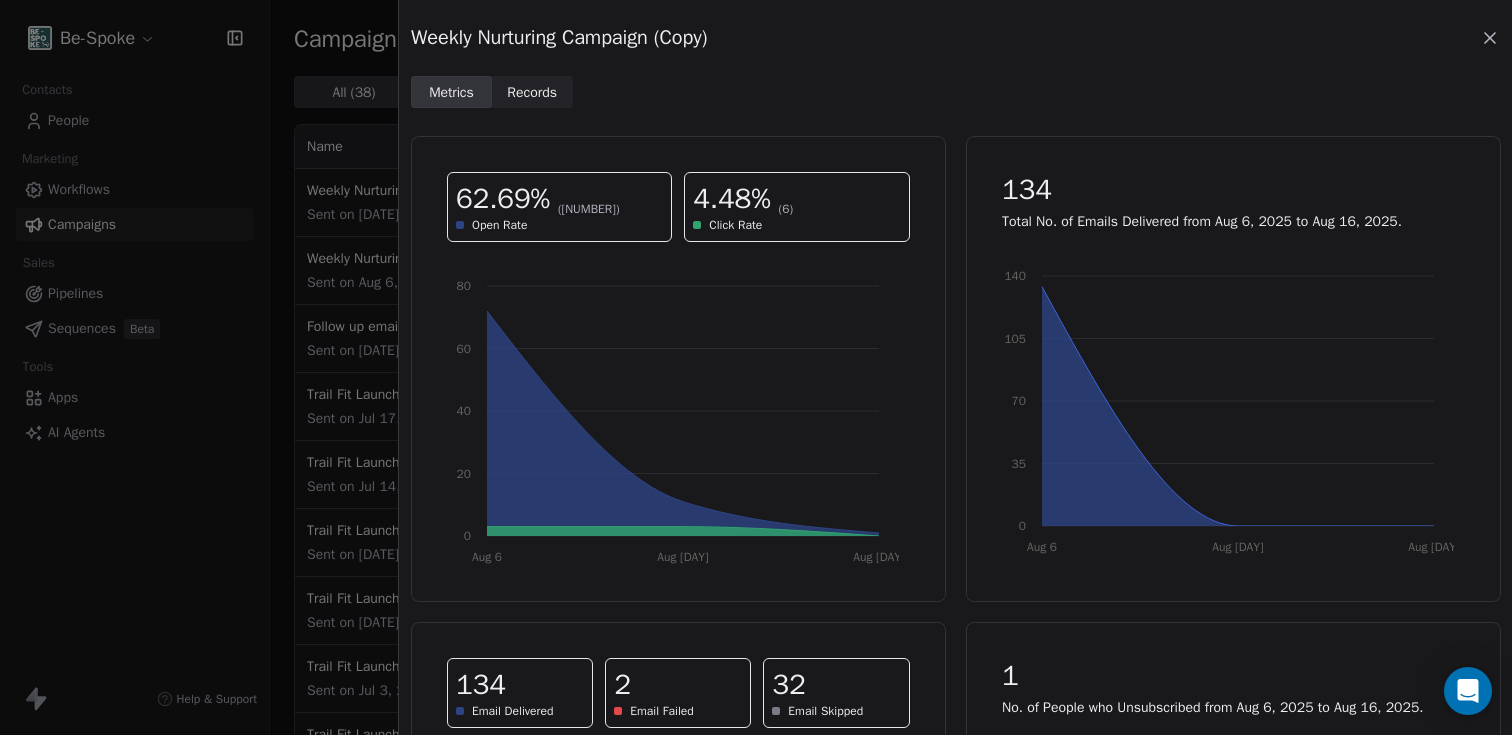 click on "Records" at bounding box center [532, 92] 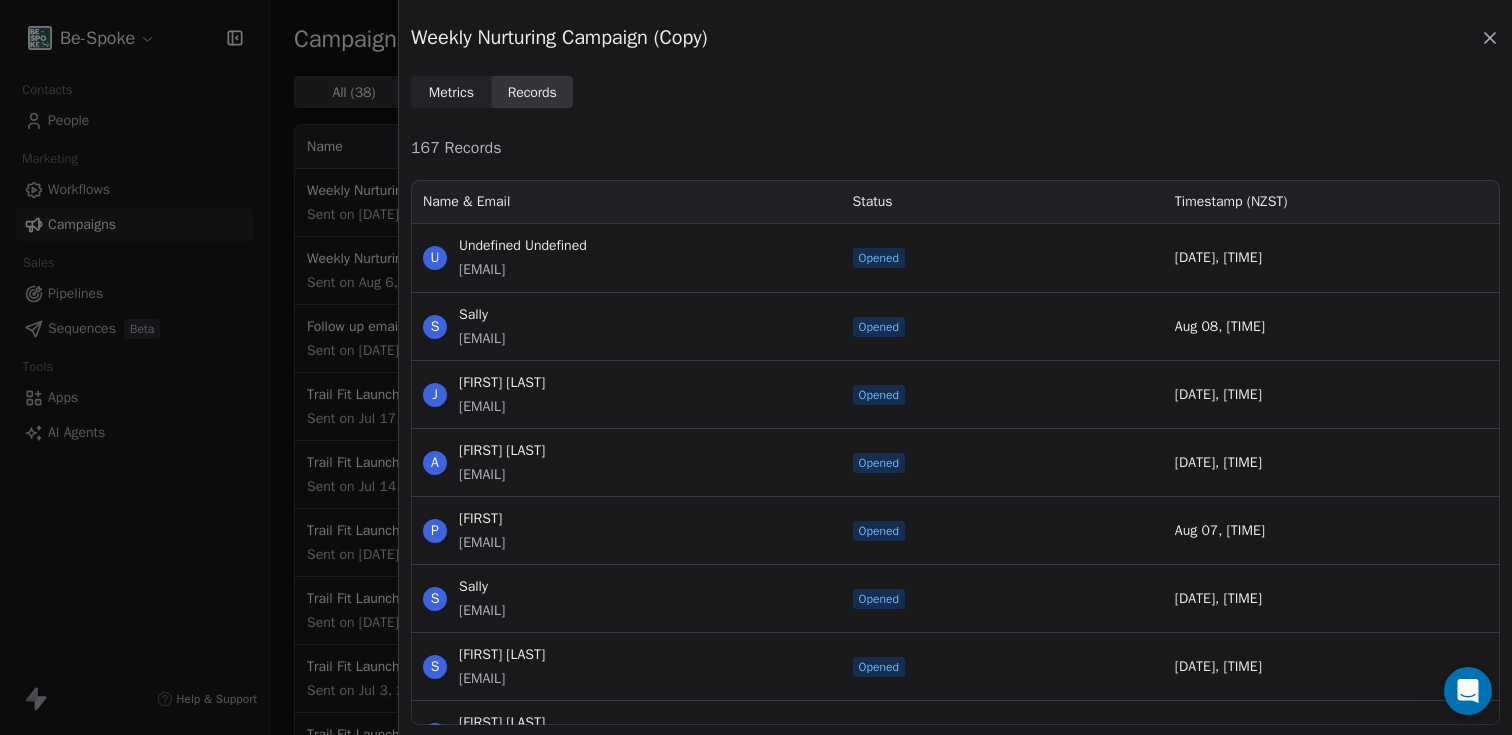 scroll, scrollTop: 16, scrollLeft: 16, axis: both 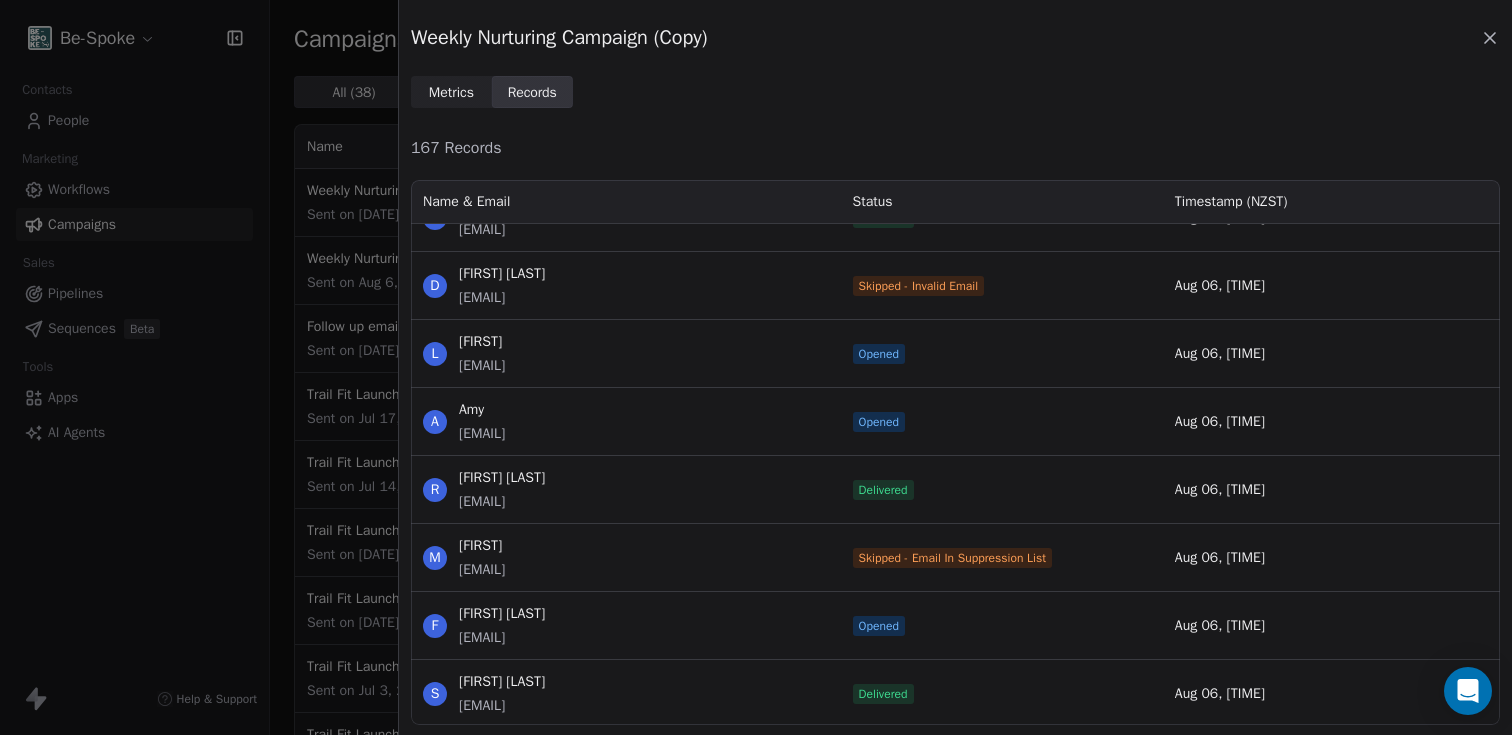 click 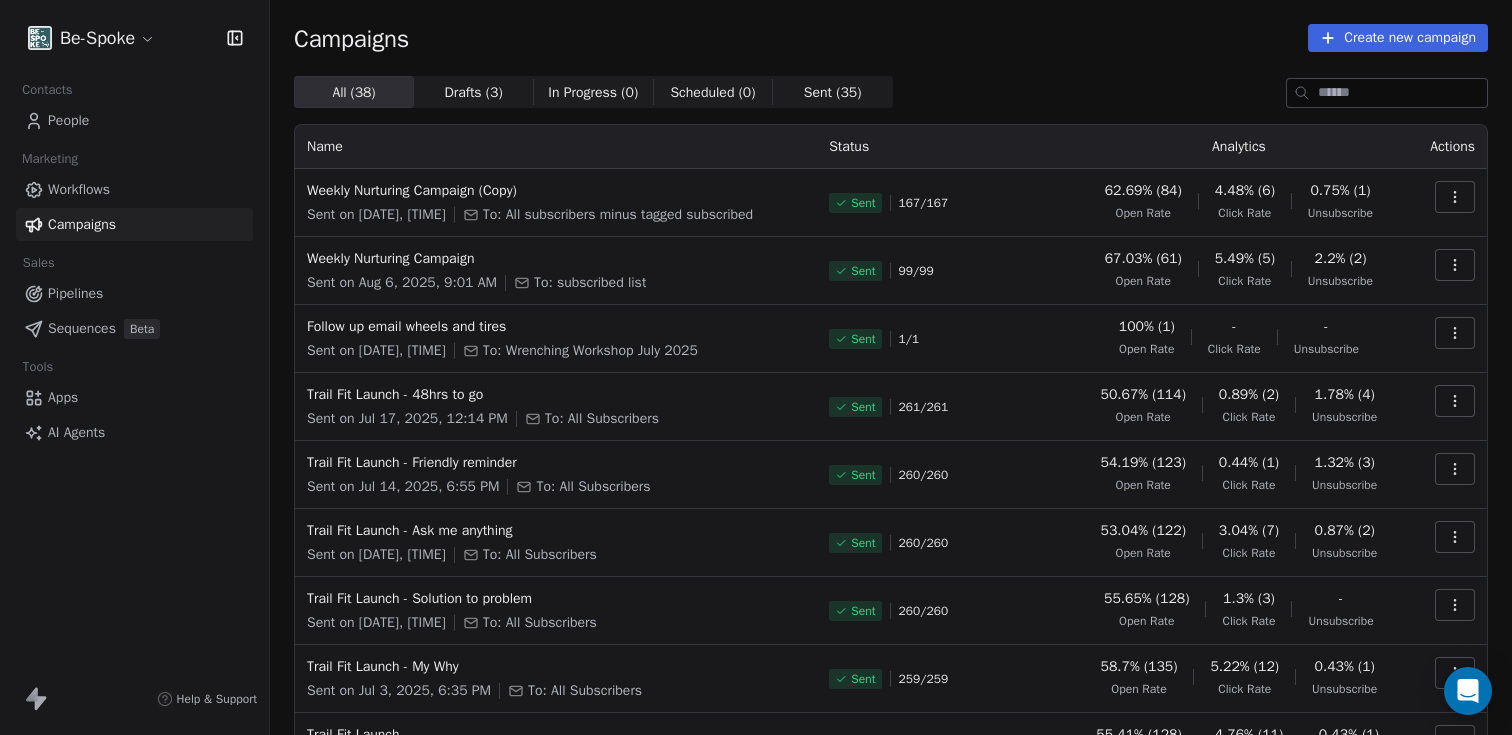 click 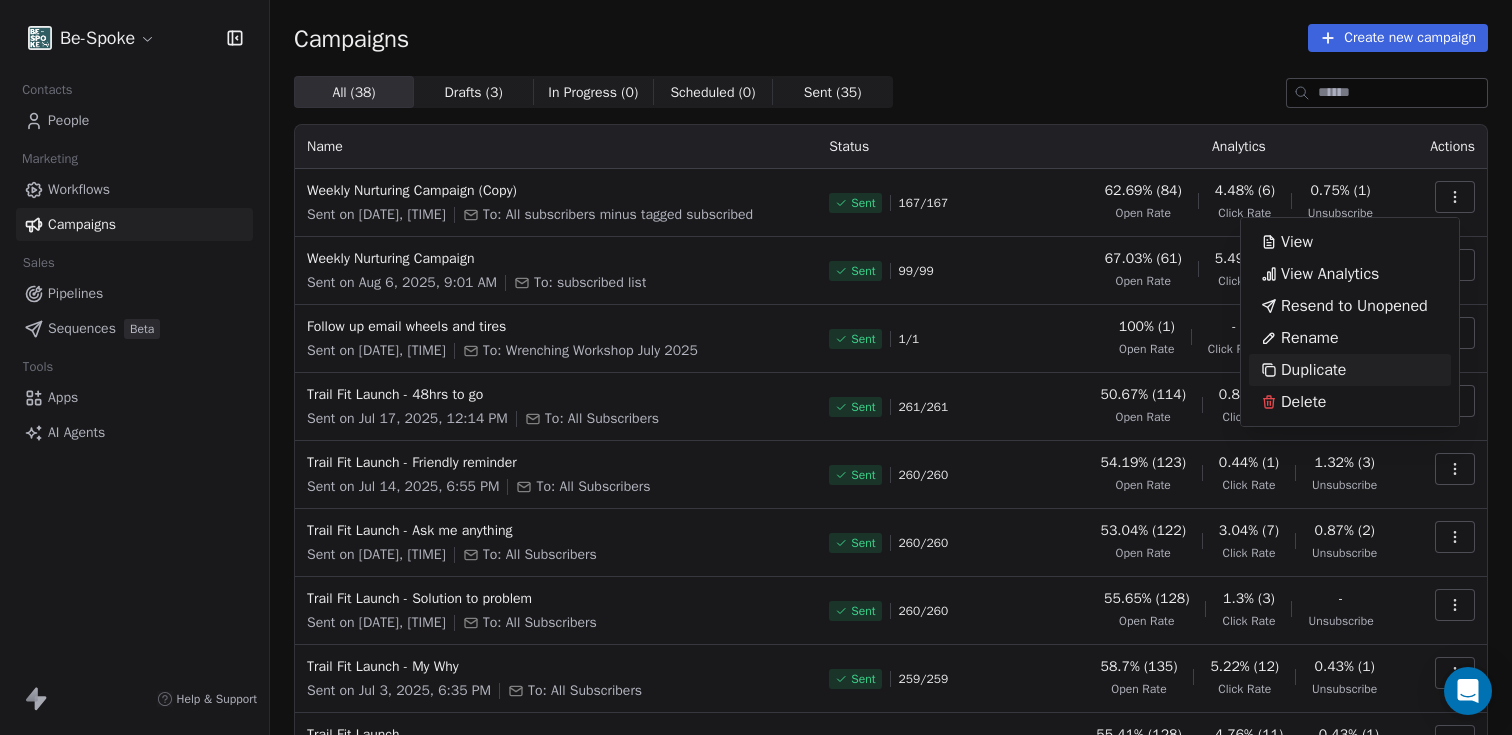 click on "Duplicate" at bounding box center [1313, 370] 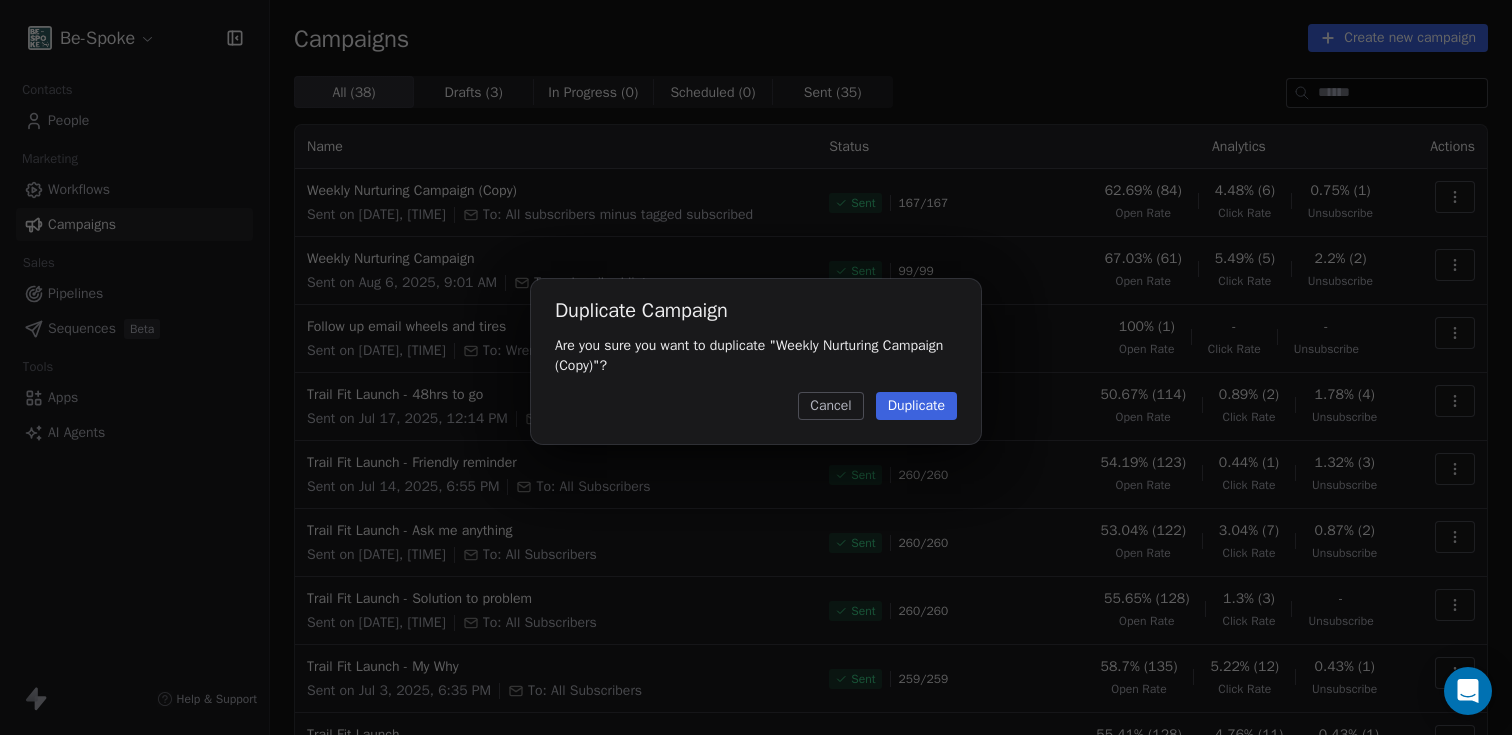 click on "Duplicate" at bounding box center (916, 406) 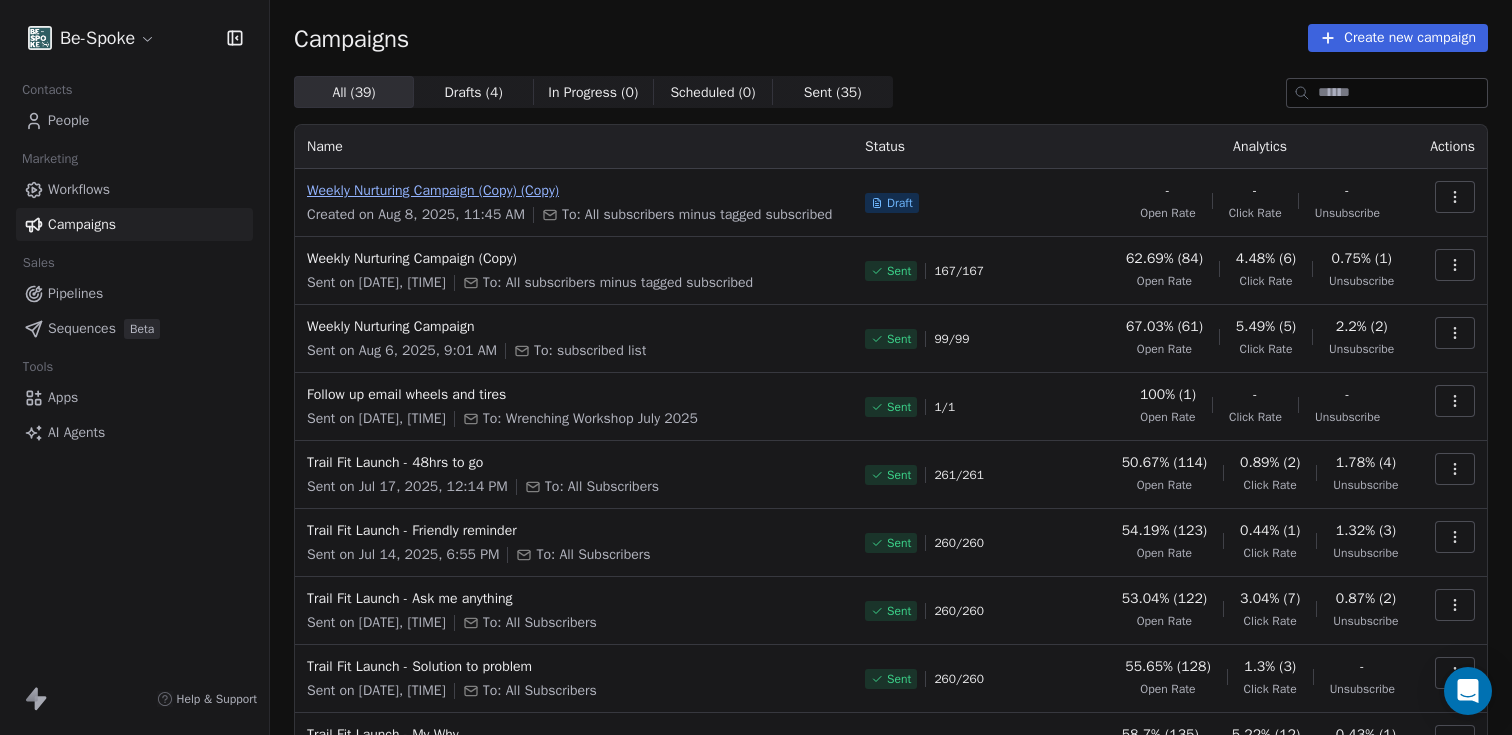click on "Weekly Nurturing Campaign (Copy) (Copy)" at bounding box center [574, 191] 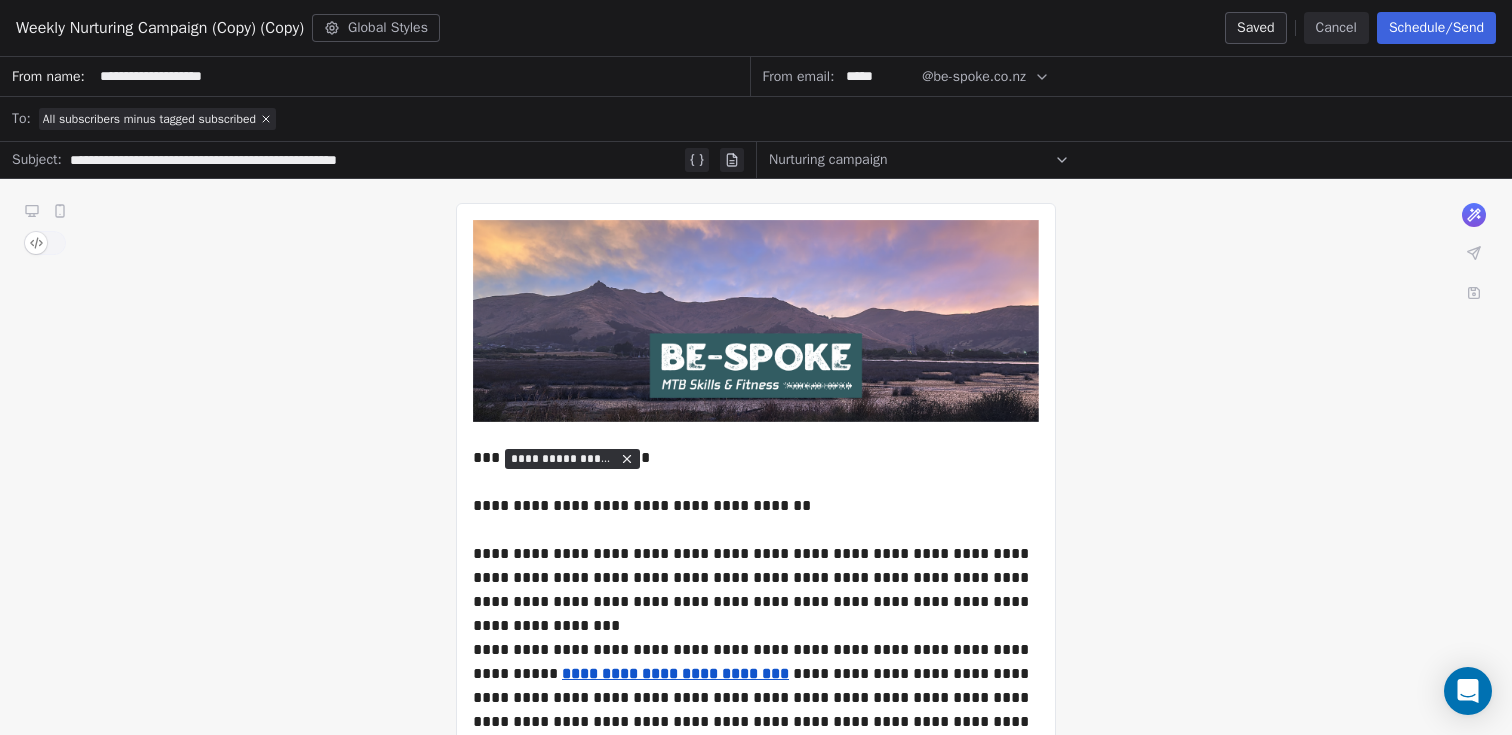 click on "Cancel" at bounding box center [1336, 28] 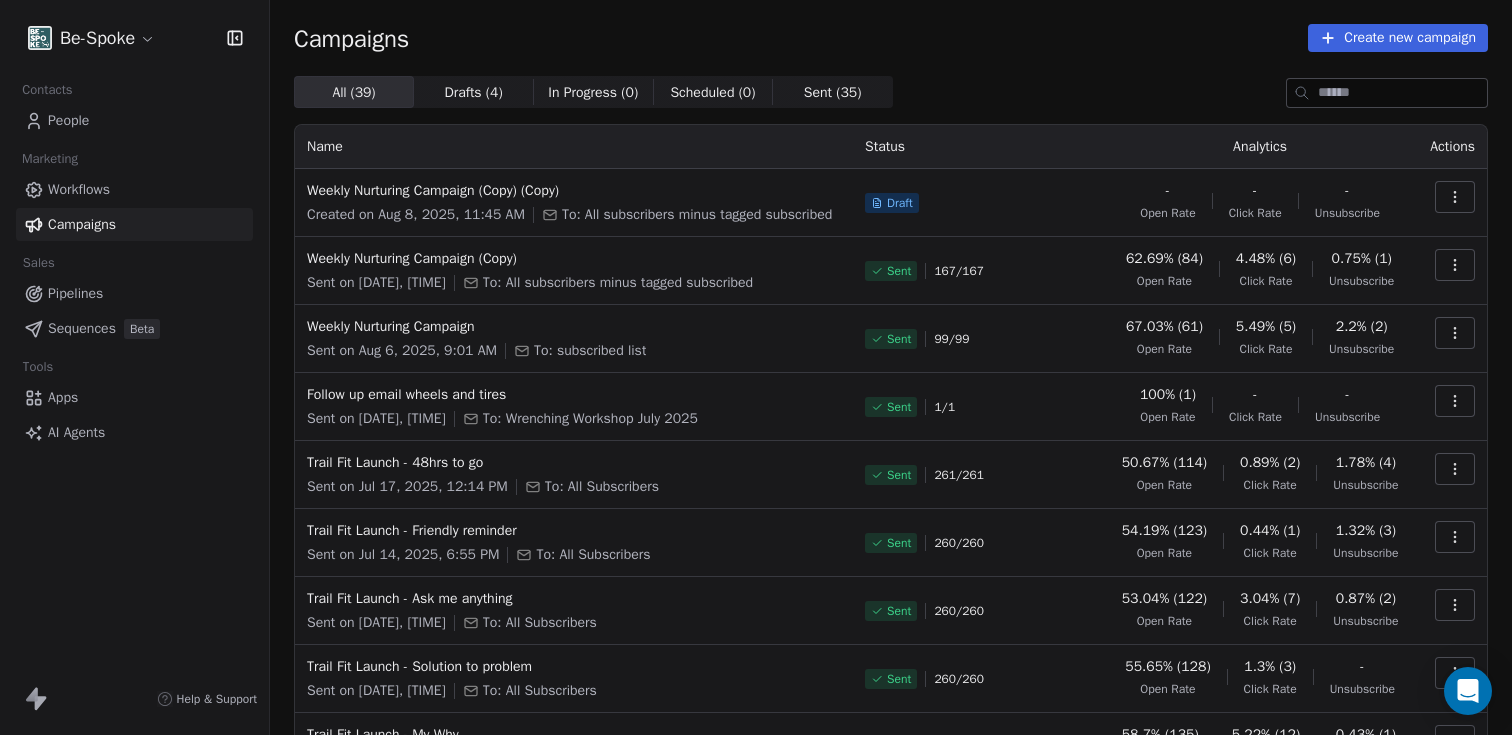 click 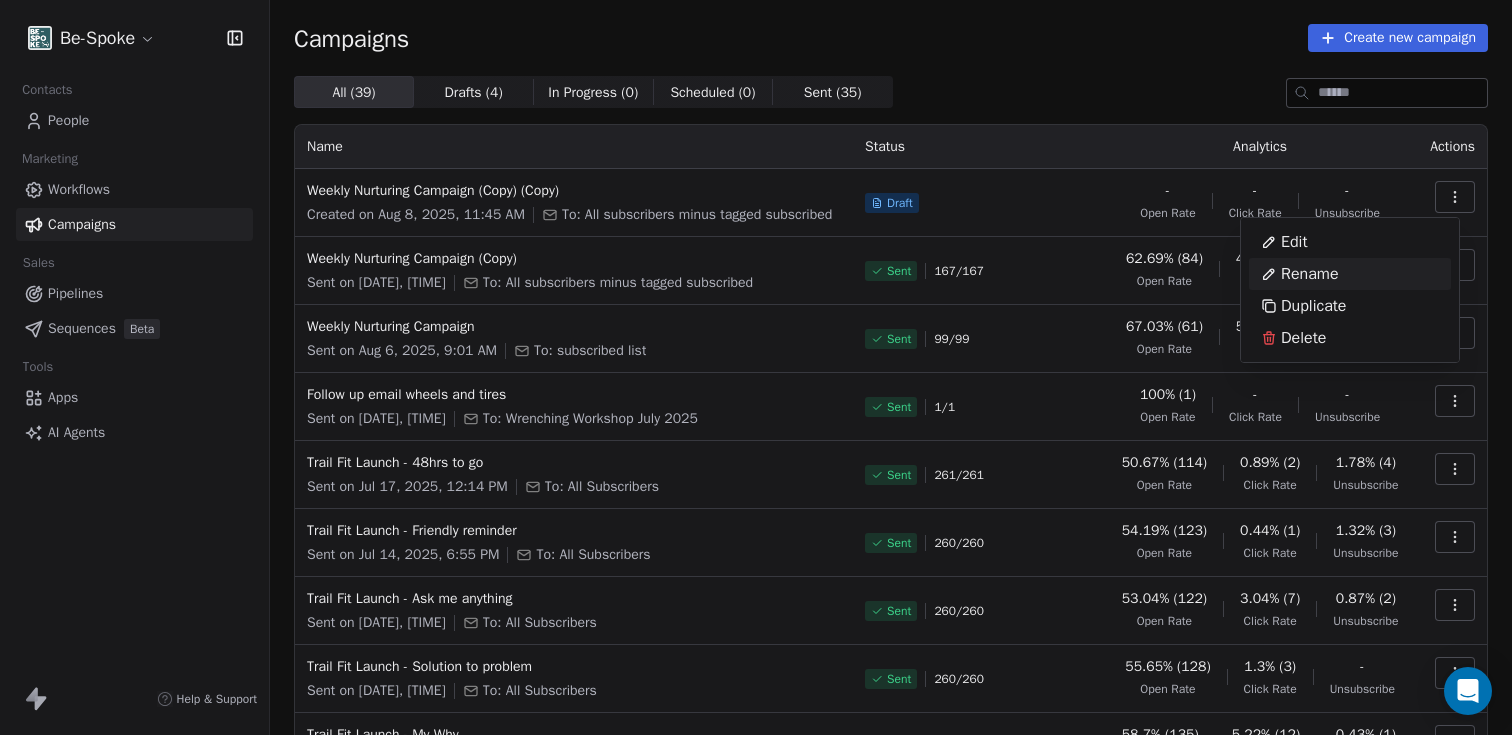 click on "Rename" at bounding box center (1310, 274) 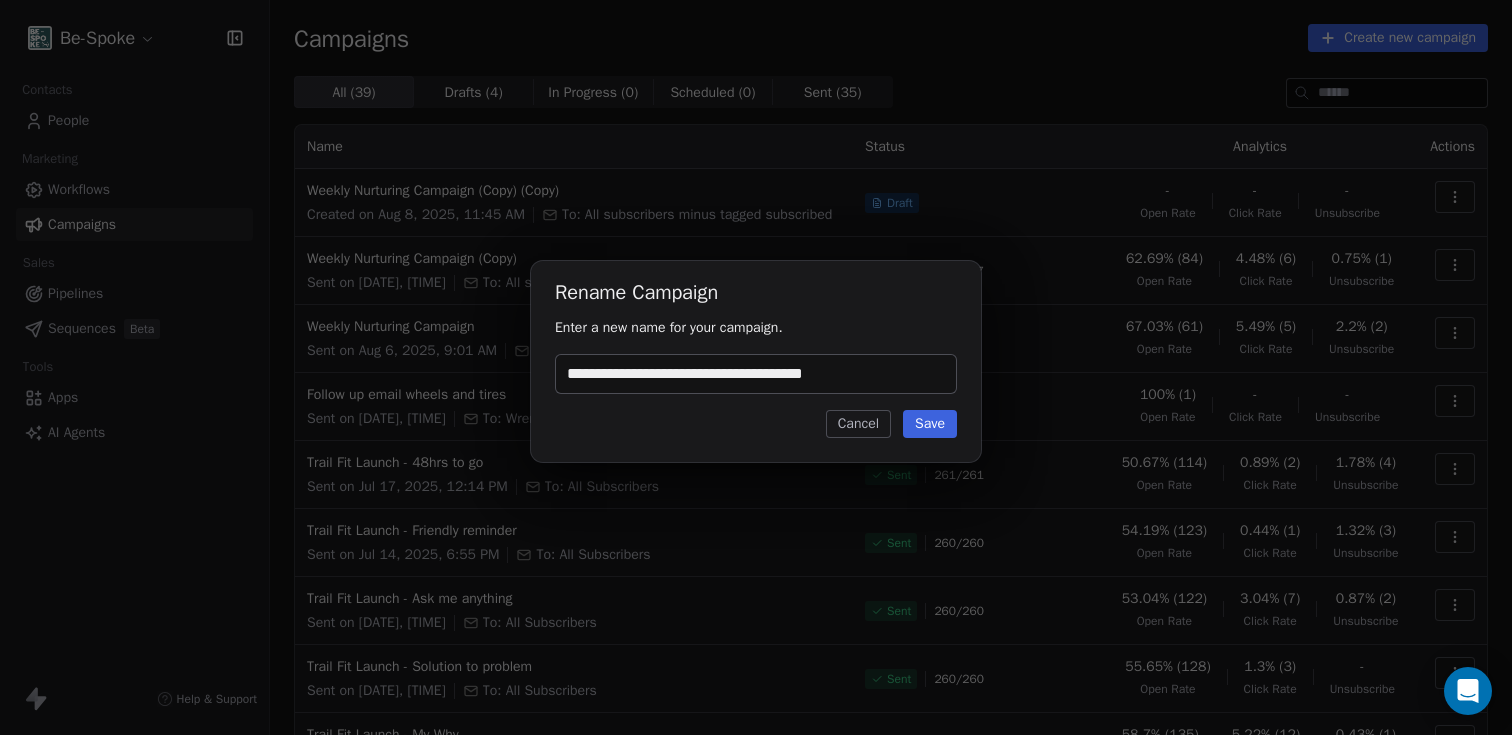 click on "**********" at bounding box center (756, 374) 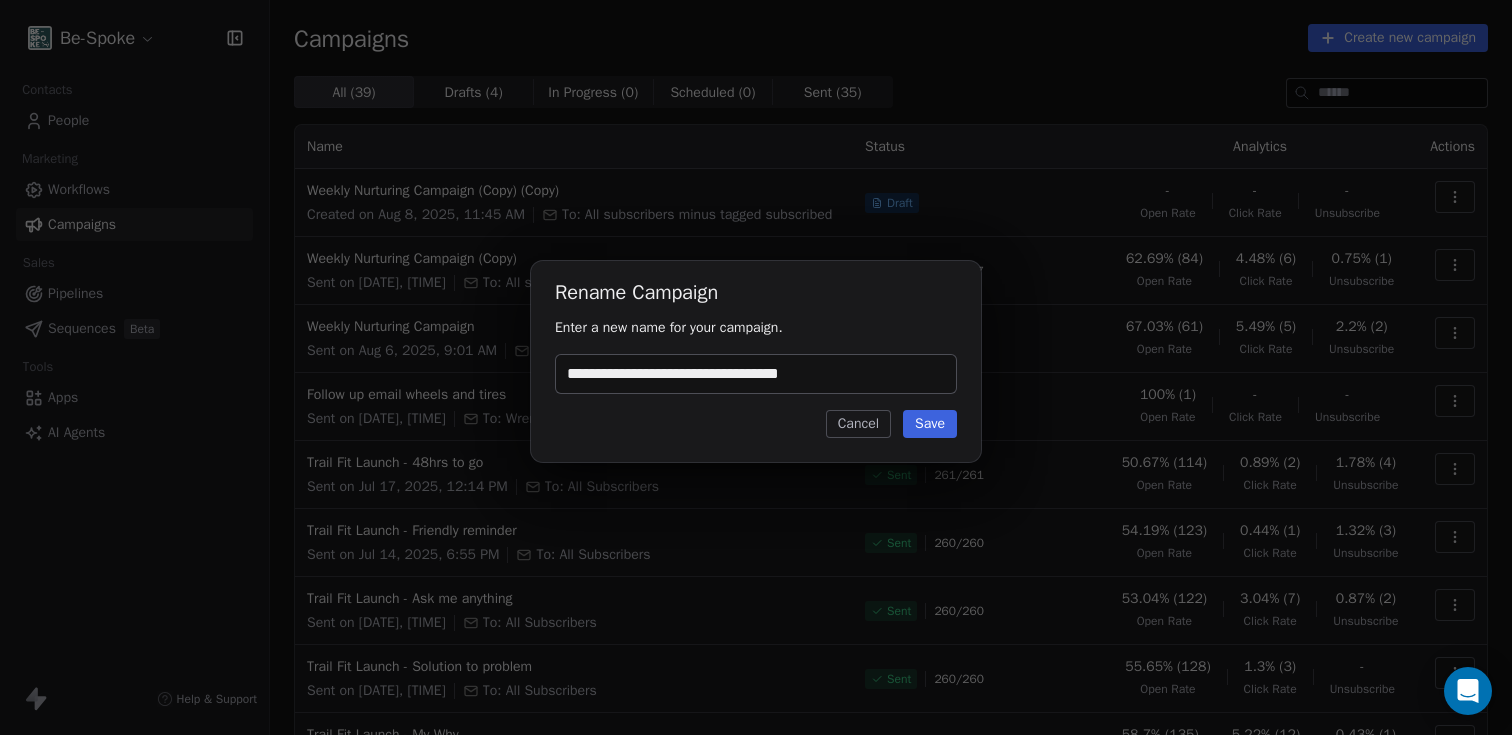 click on "**********" at bounding box center (756, 374) 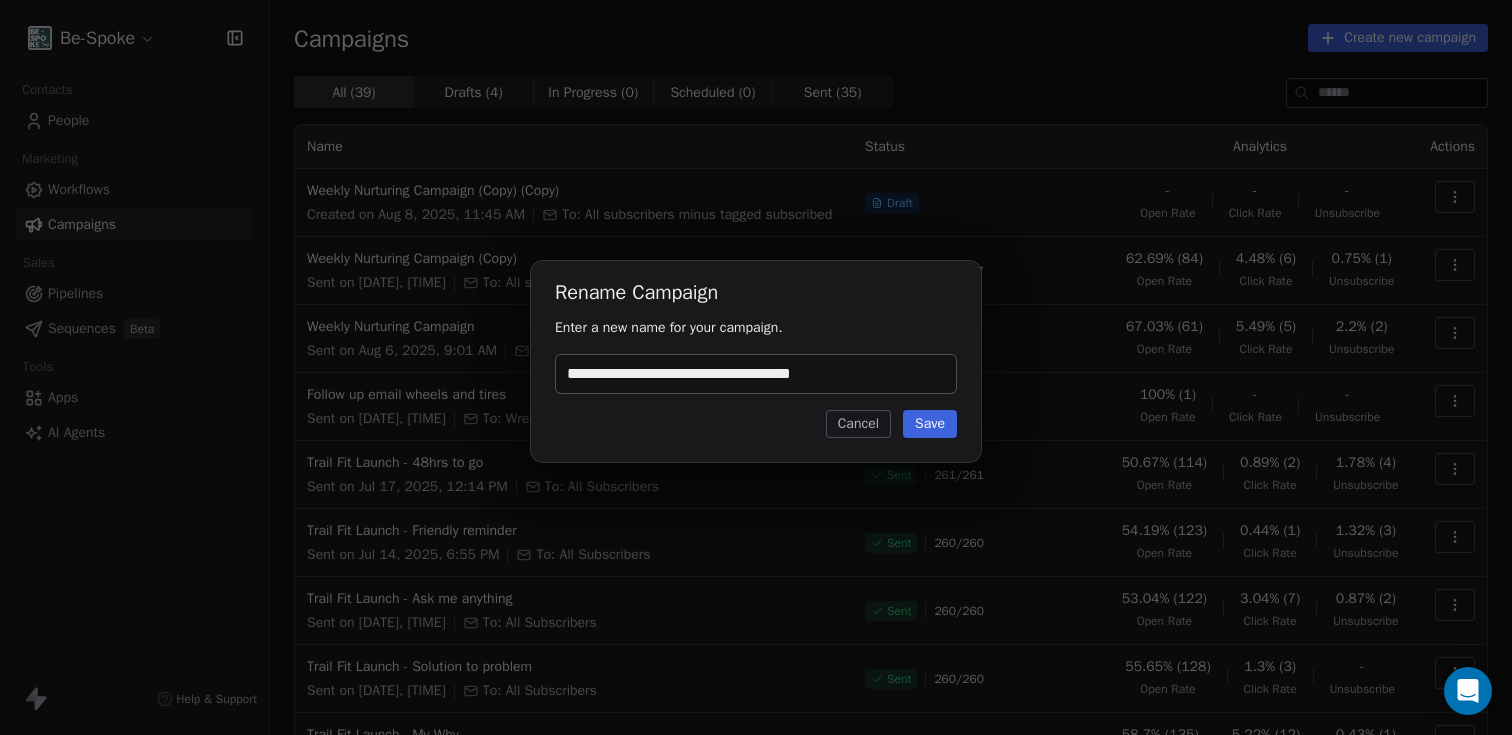 type on "**********" 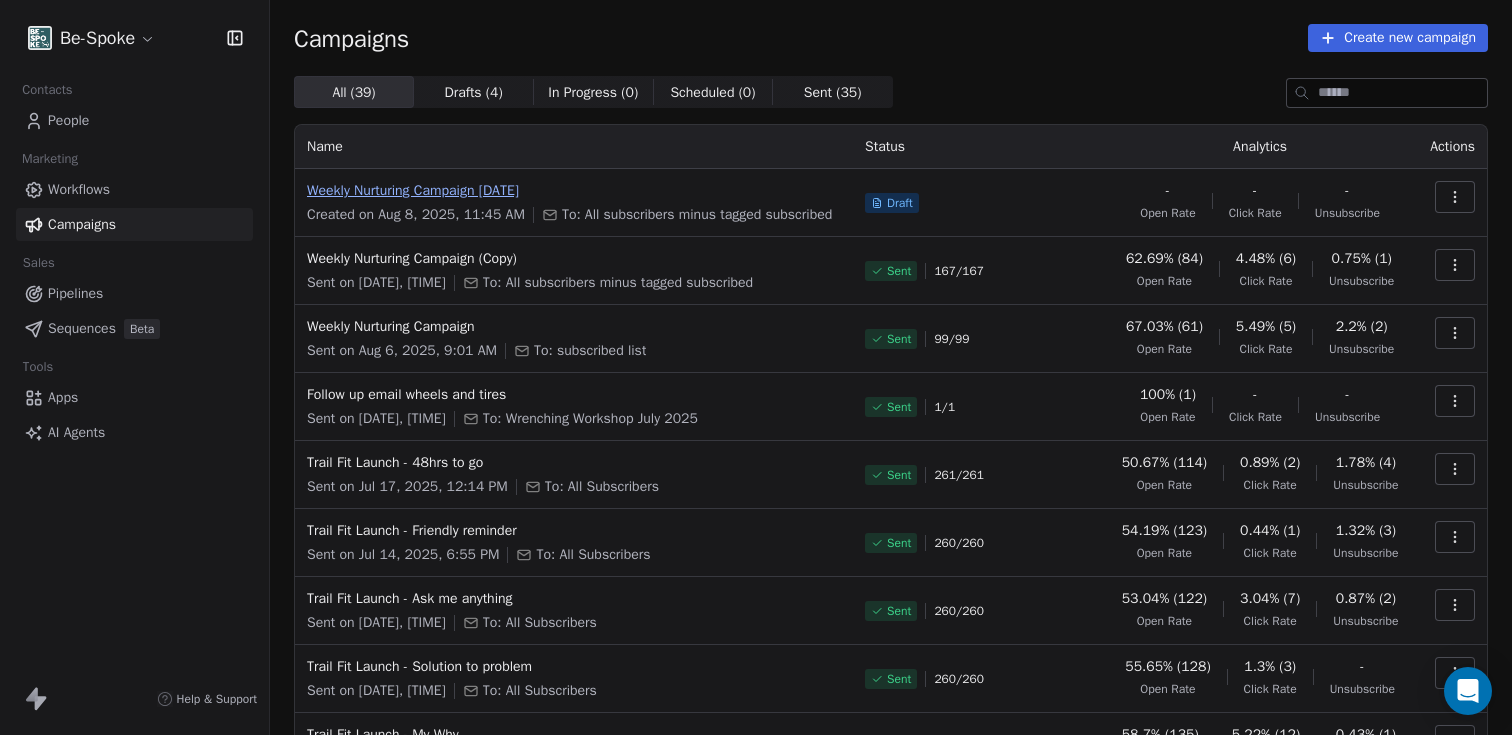 click on "Weekly Nurturing Campaign [DATE]" at bounding box center [574, 191] 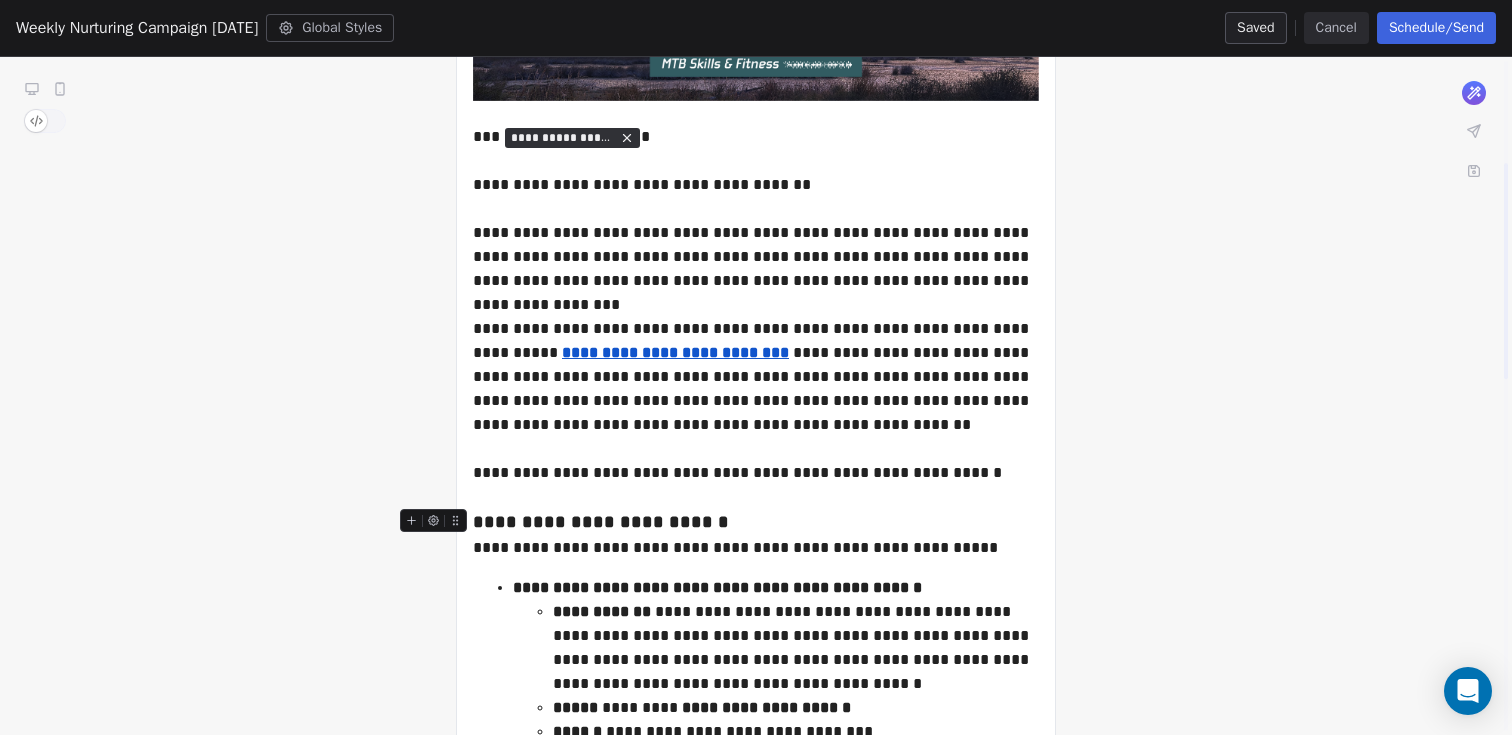 scroll, scrollTop: 279, scrollLeft: 0, axis: vertical 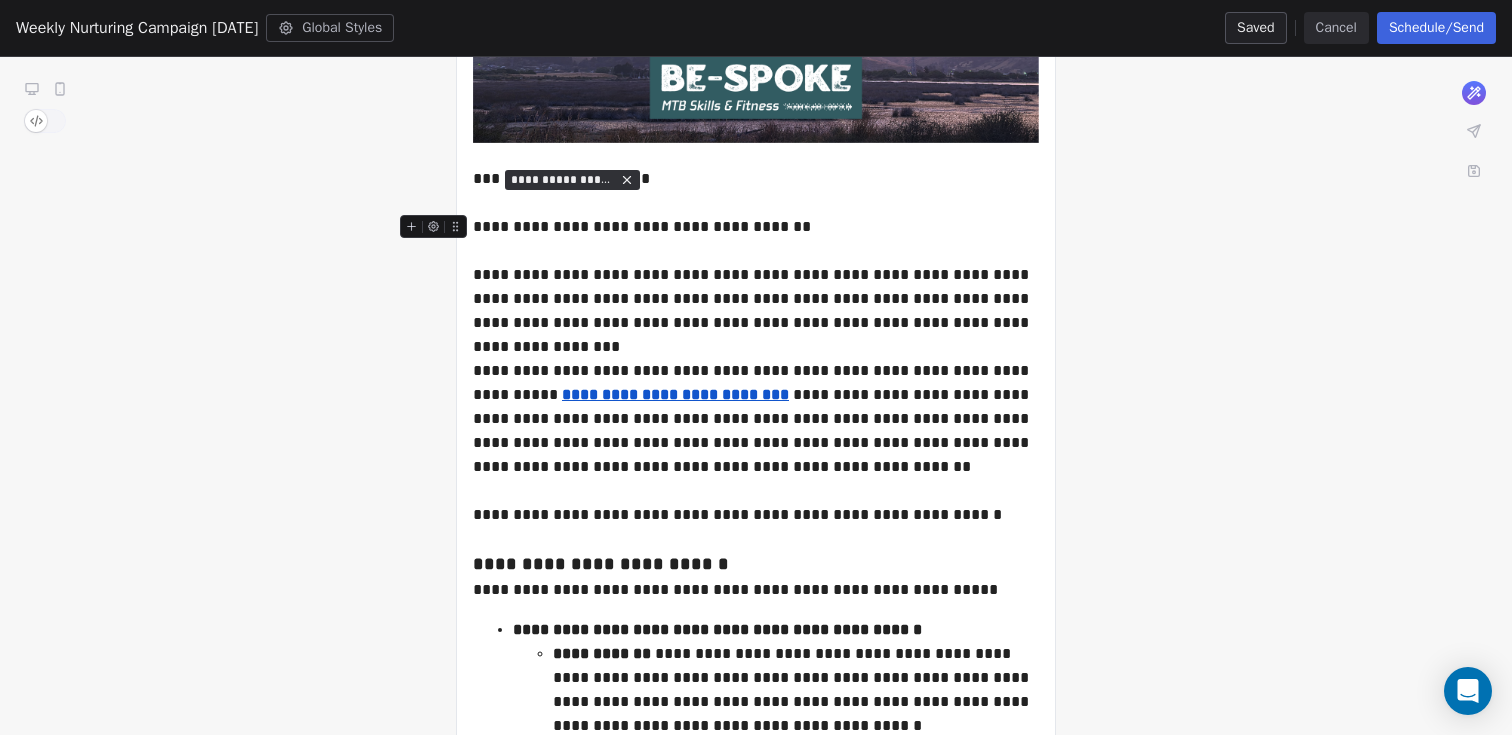 click on "Cancel" at bounding box center [1336, 28] 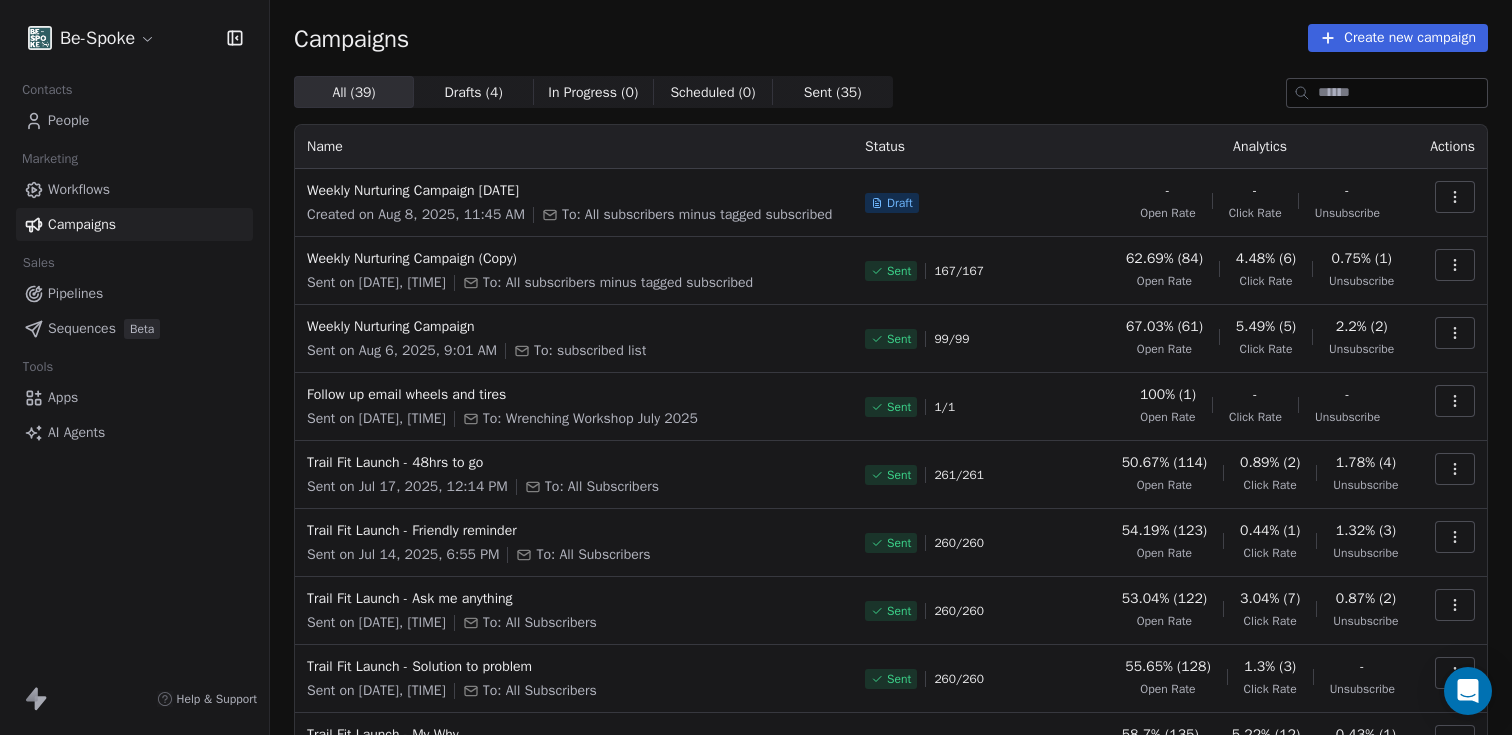 click on "Workflows" at bounding box center (79, 189) 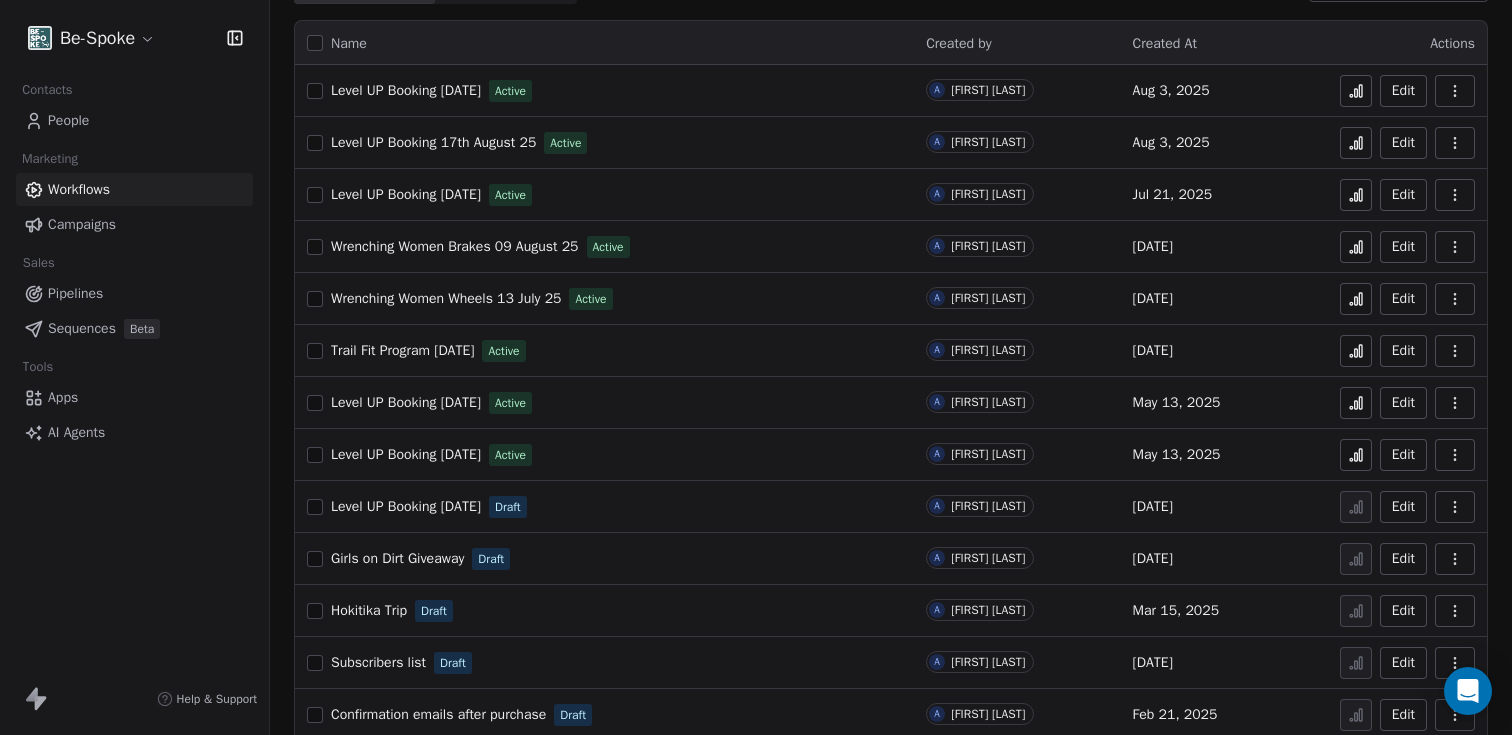 scroll, scrollTop: 0, scrollLeft: 0, axis: both 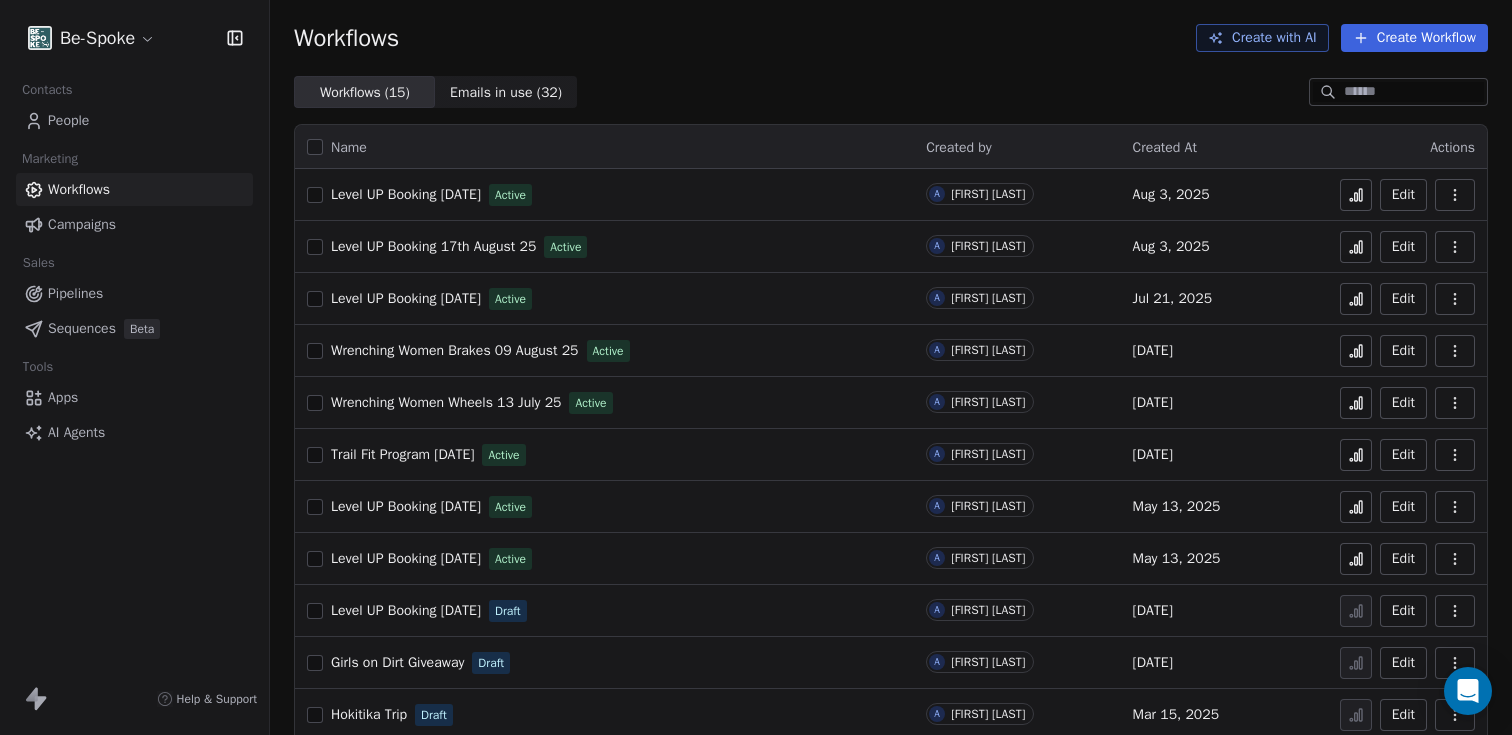 click on "Wrenching Women Brakes 09 August 25" at bounding box center [455, 350] 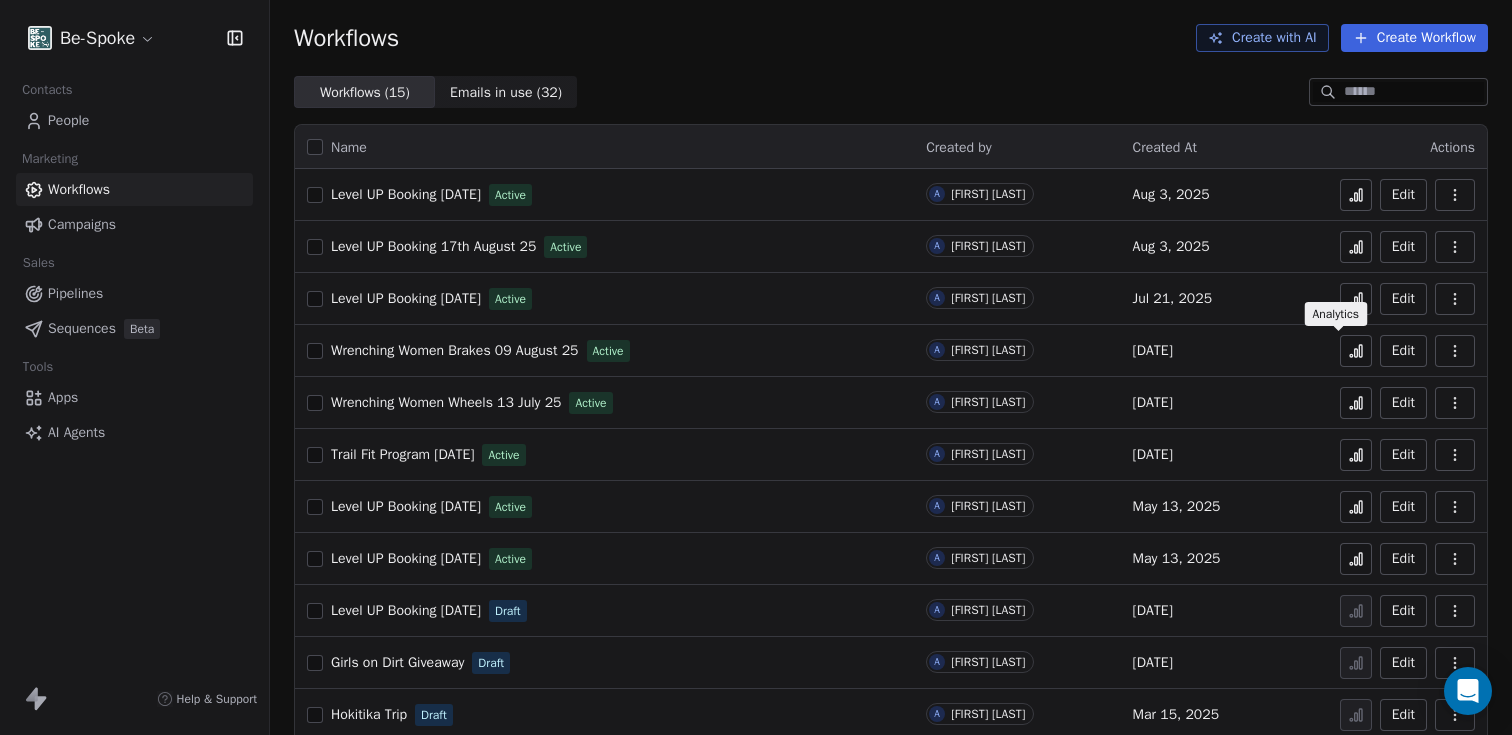 click 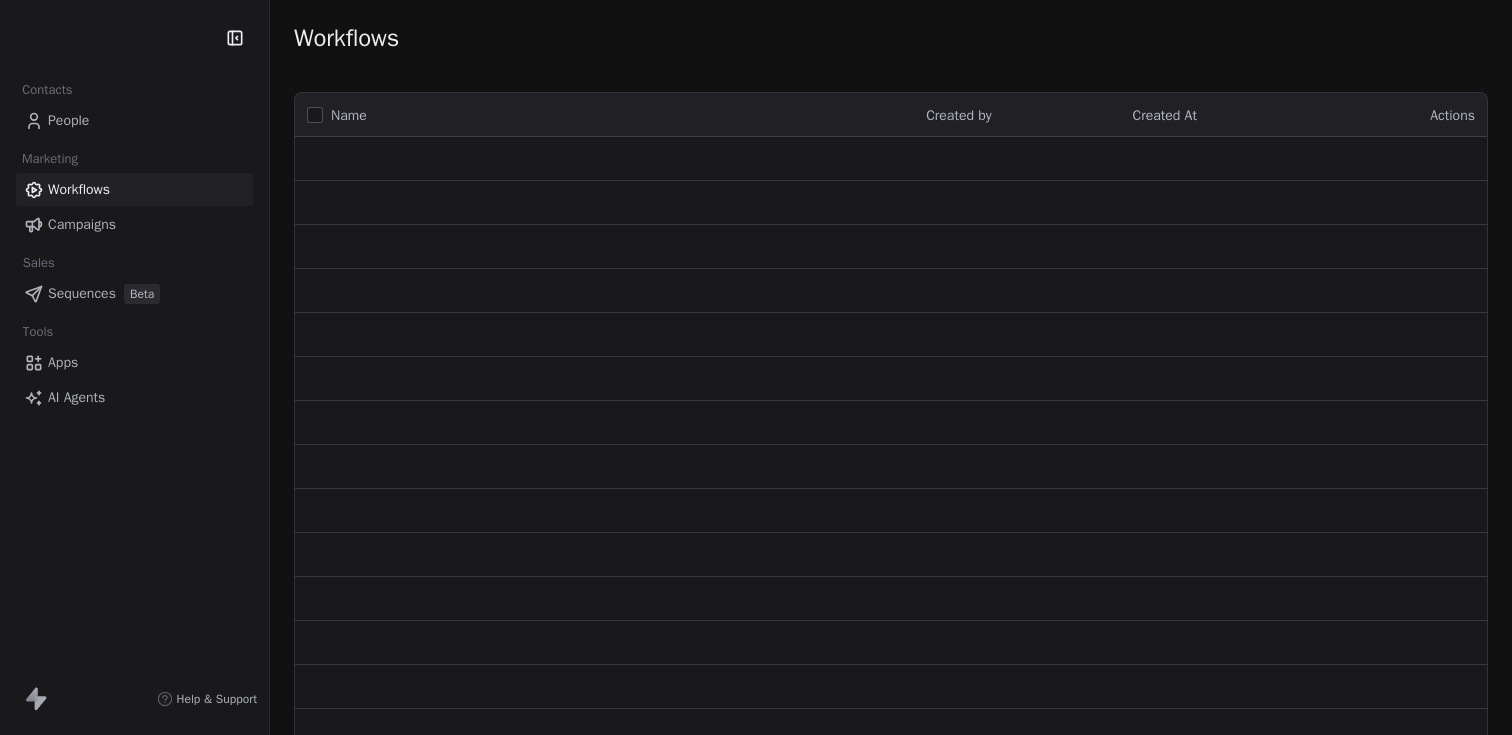 scroll, scrollTop: 0, scrollLeft: 0, axis: both 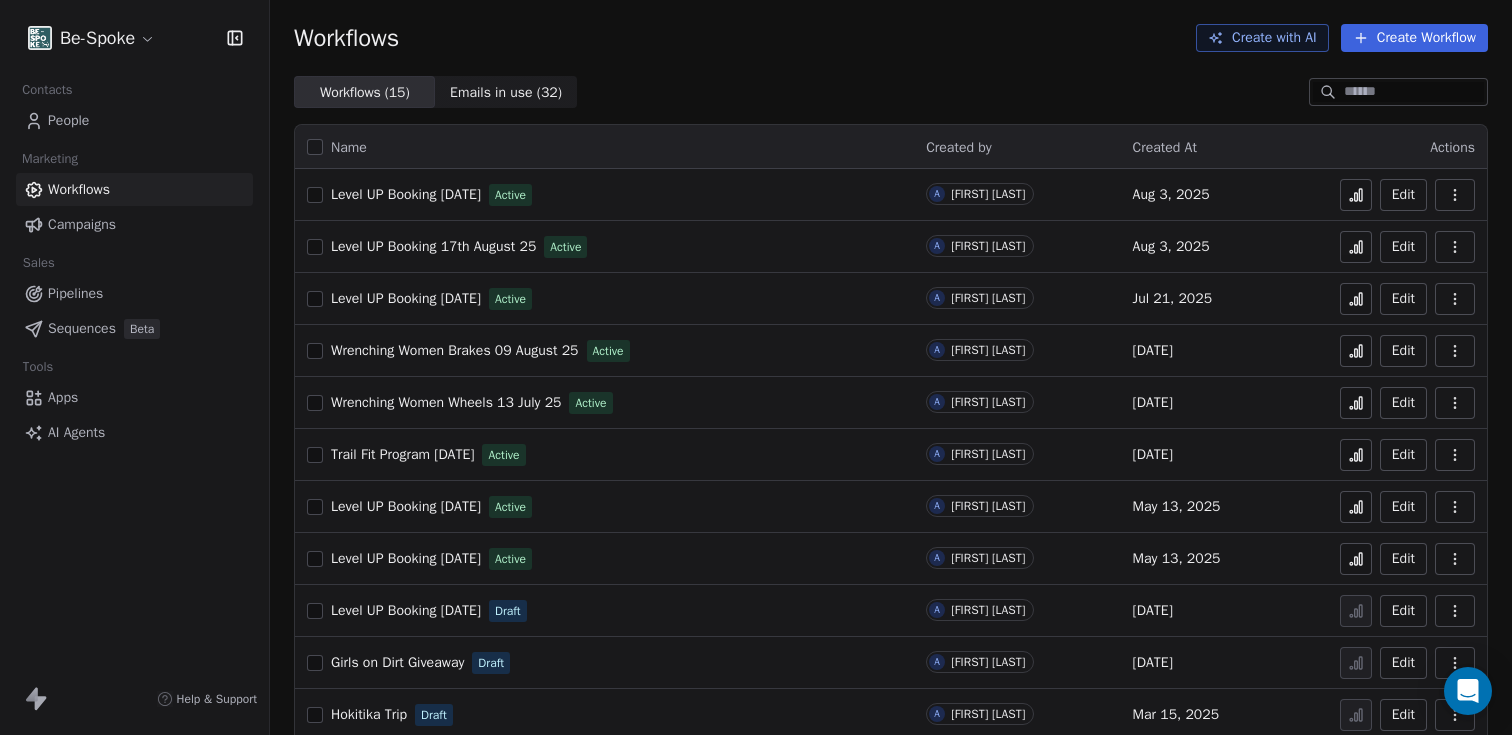 click on "Workflows" at bounding box center (79, 189) 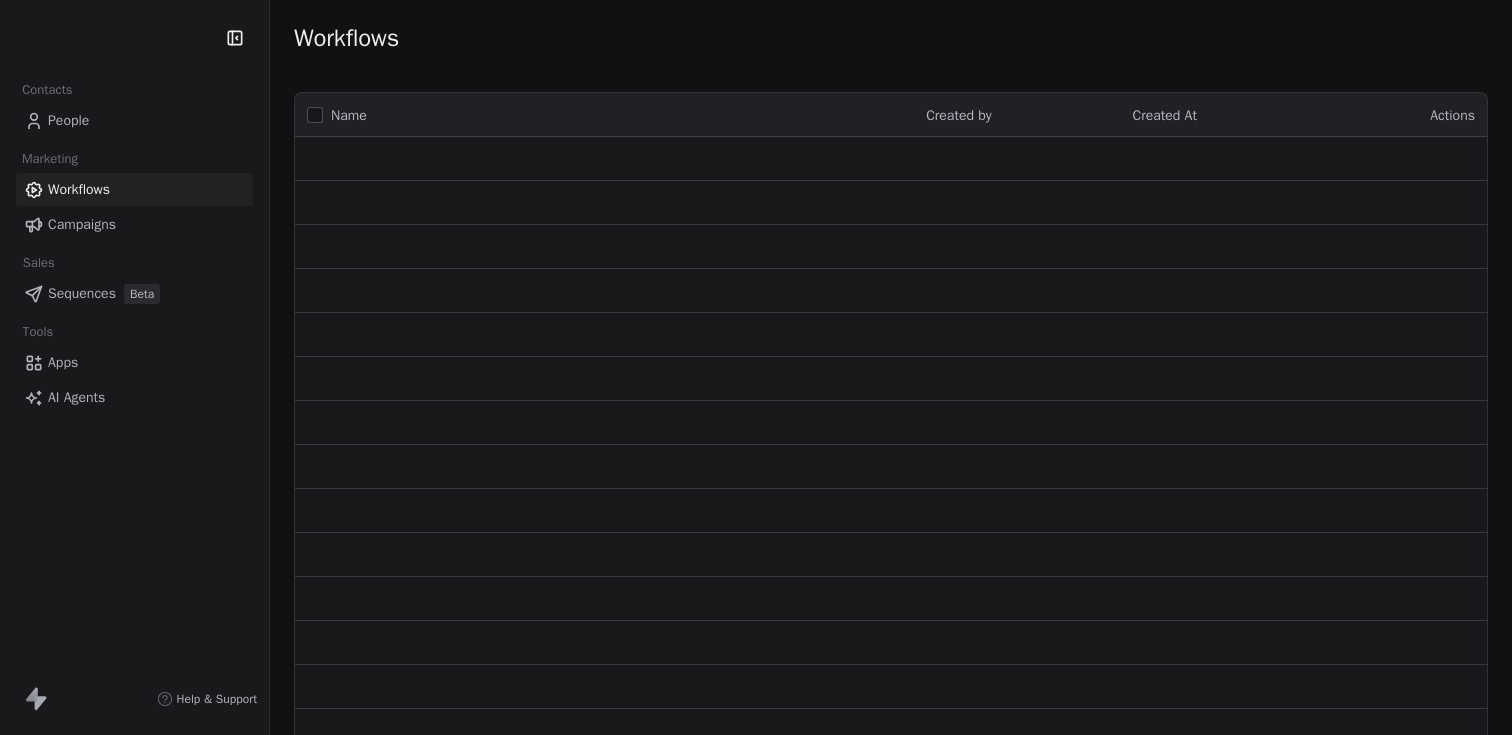 scroll, scrollTop: 0, scrollLeft: 0, axis: both 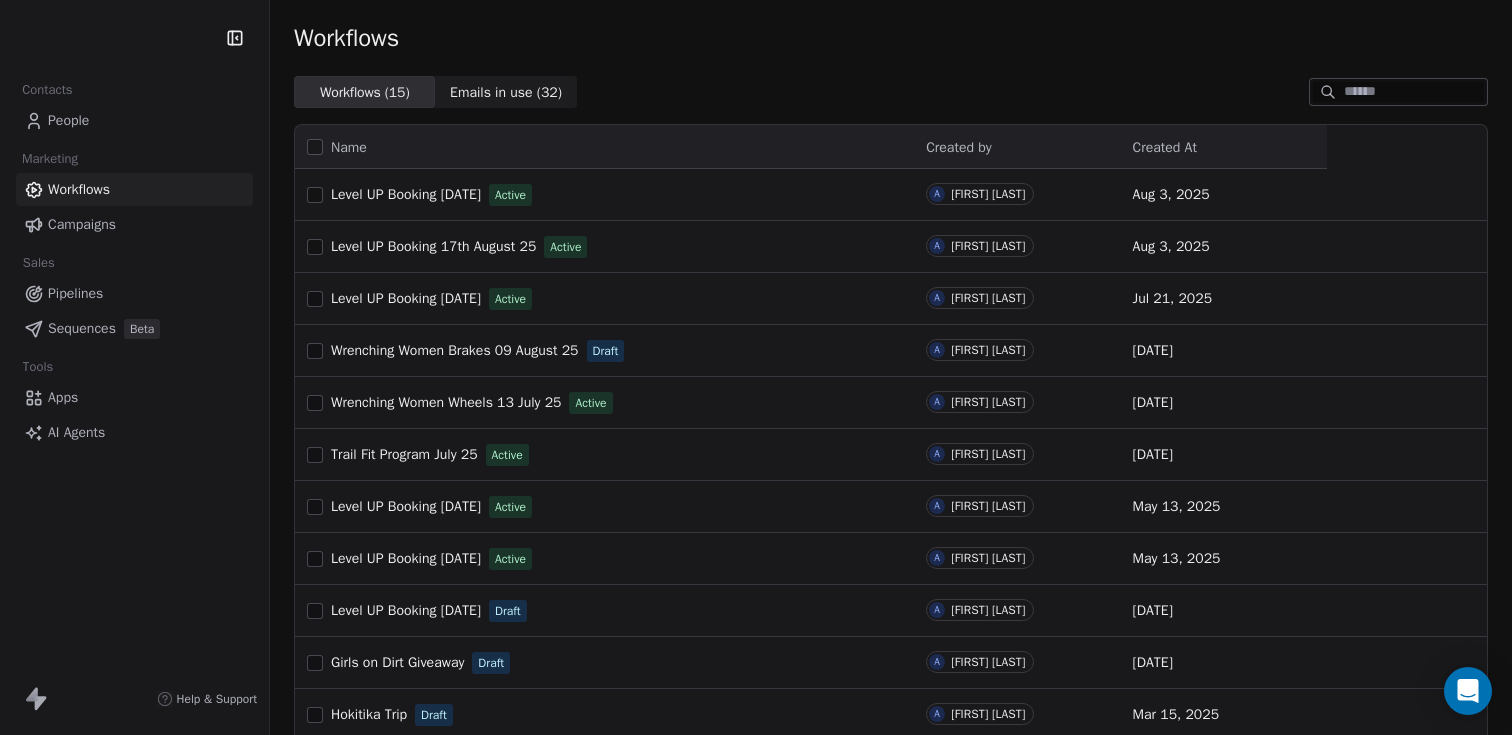 click on "People" at bounding box center (68, 120) 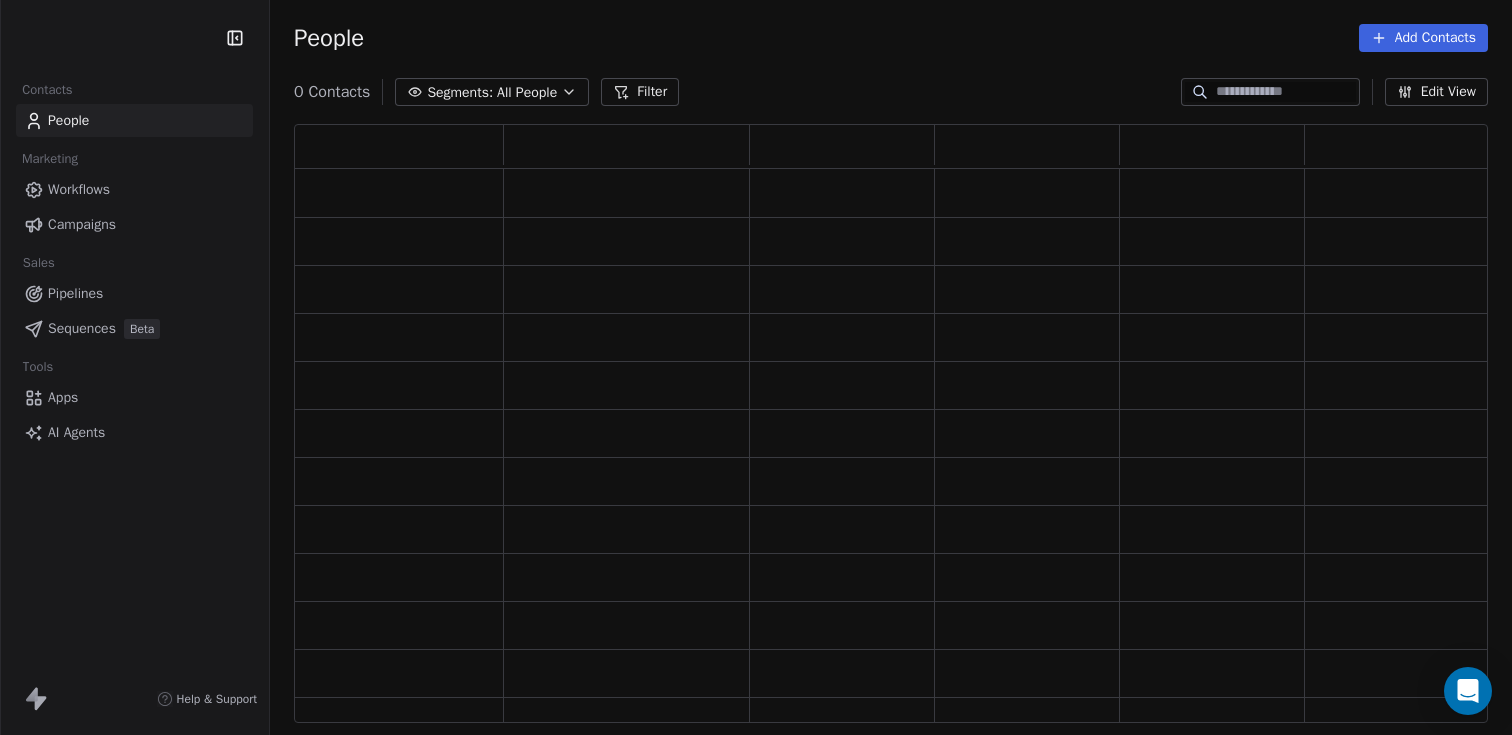scroll, scrollTop: 16, scrollLeft: 16, axis: both 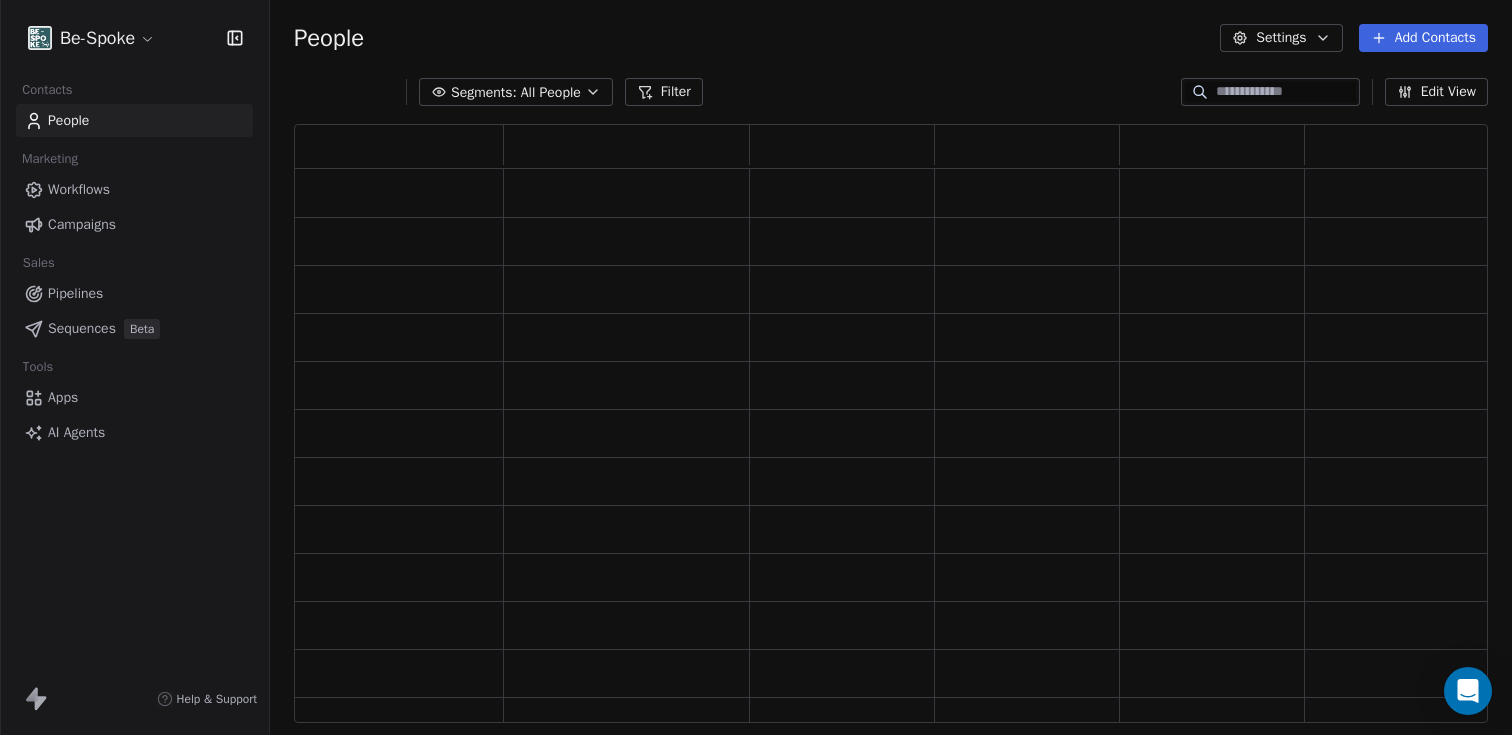 click on "Filter" at bounding box center [664, 92] 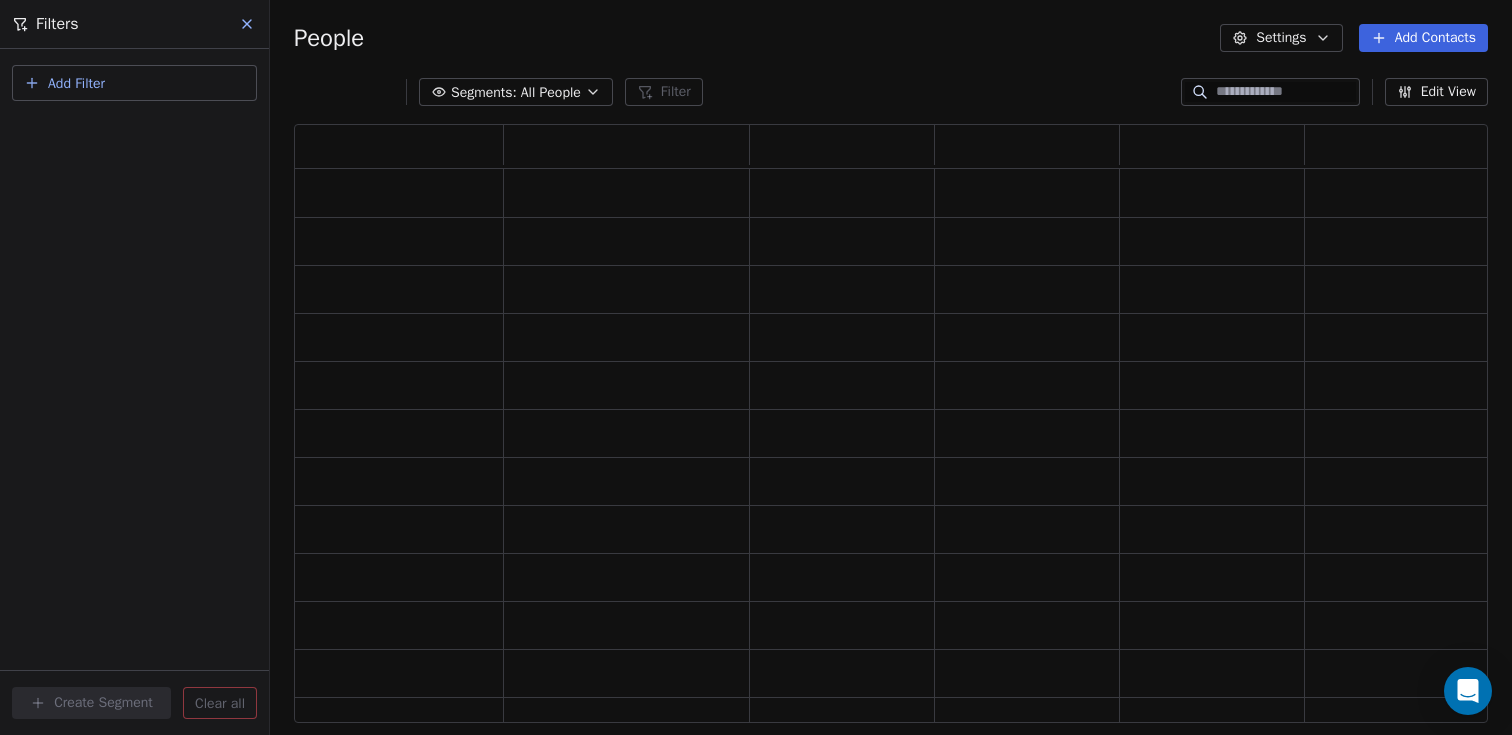 click on "Add Filter" at bounding box center (76, 83) 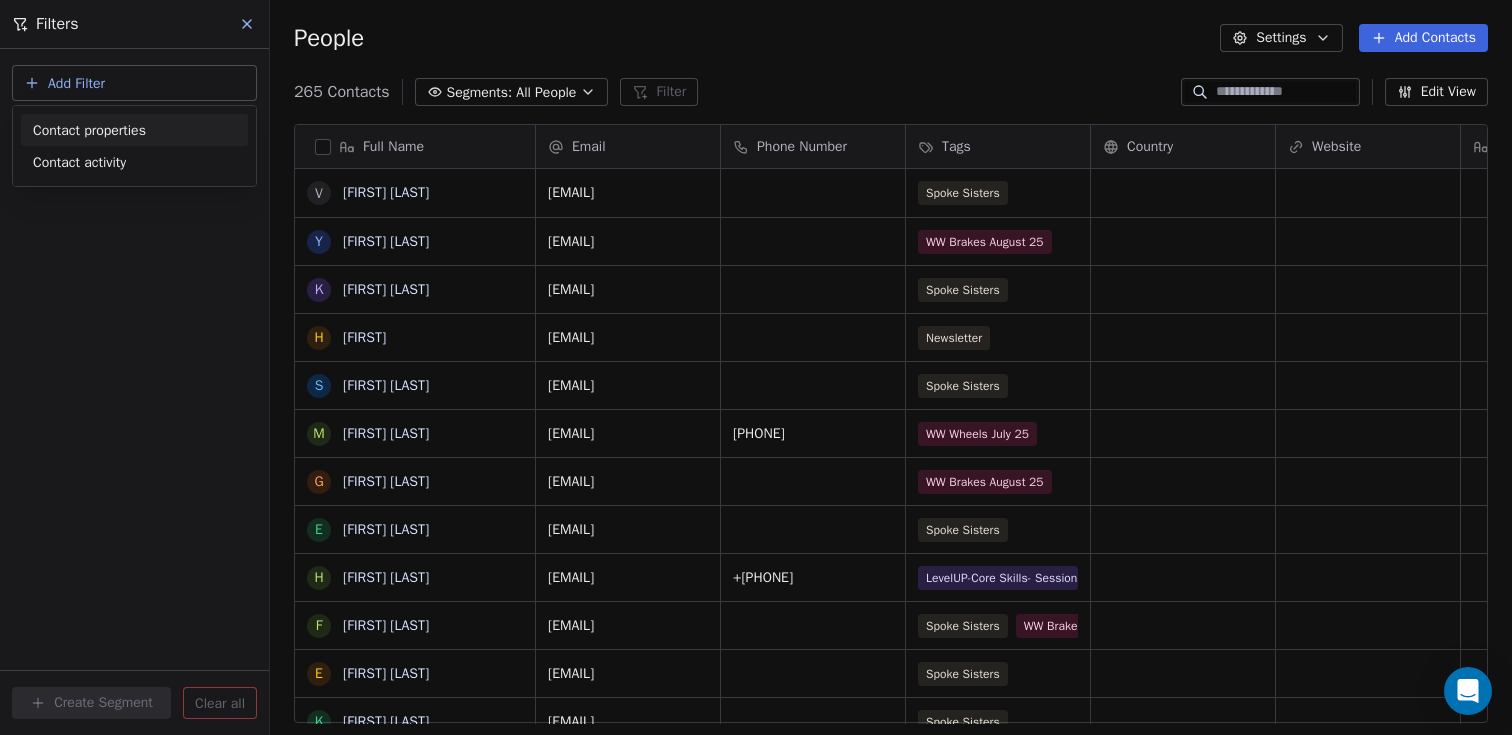 scroll, scrollTop: 16, scrollLeft: 16, axis: both 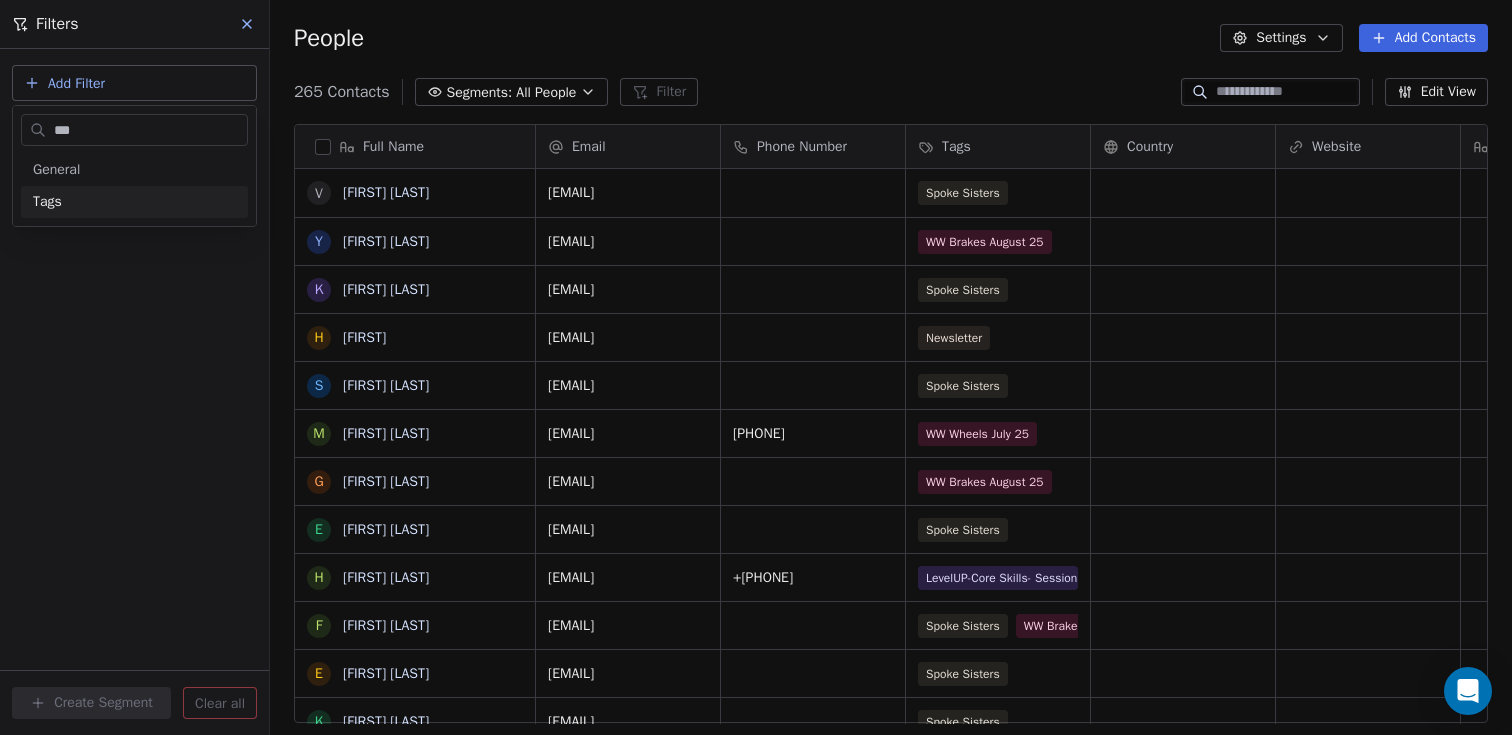 type on "***" 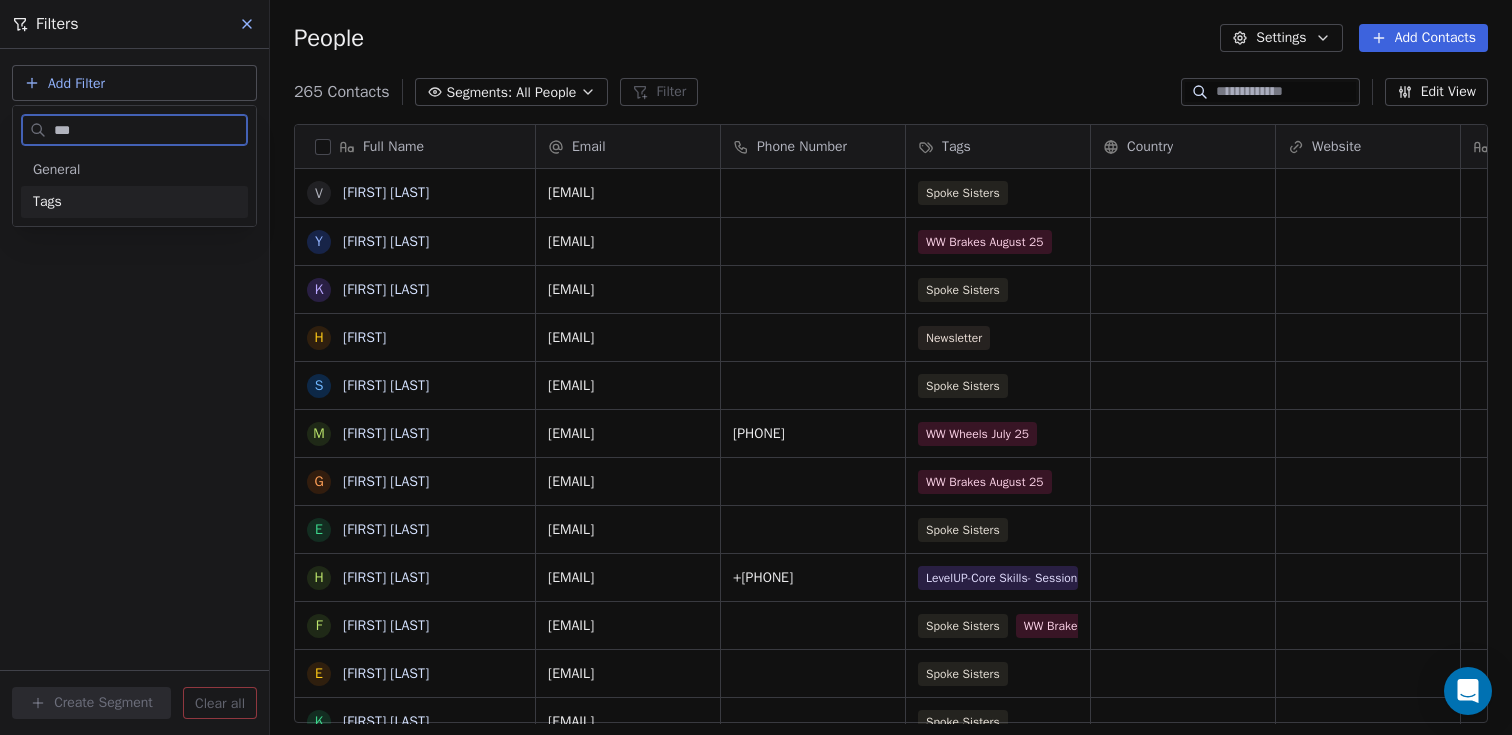 click on "Tags" at bounding box center [134, 202] 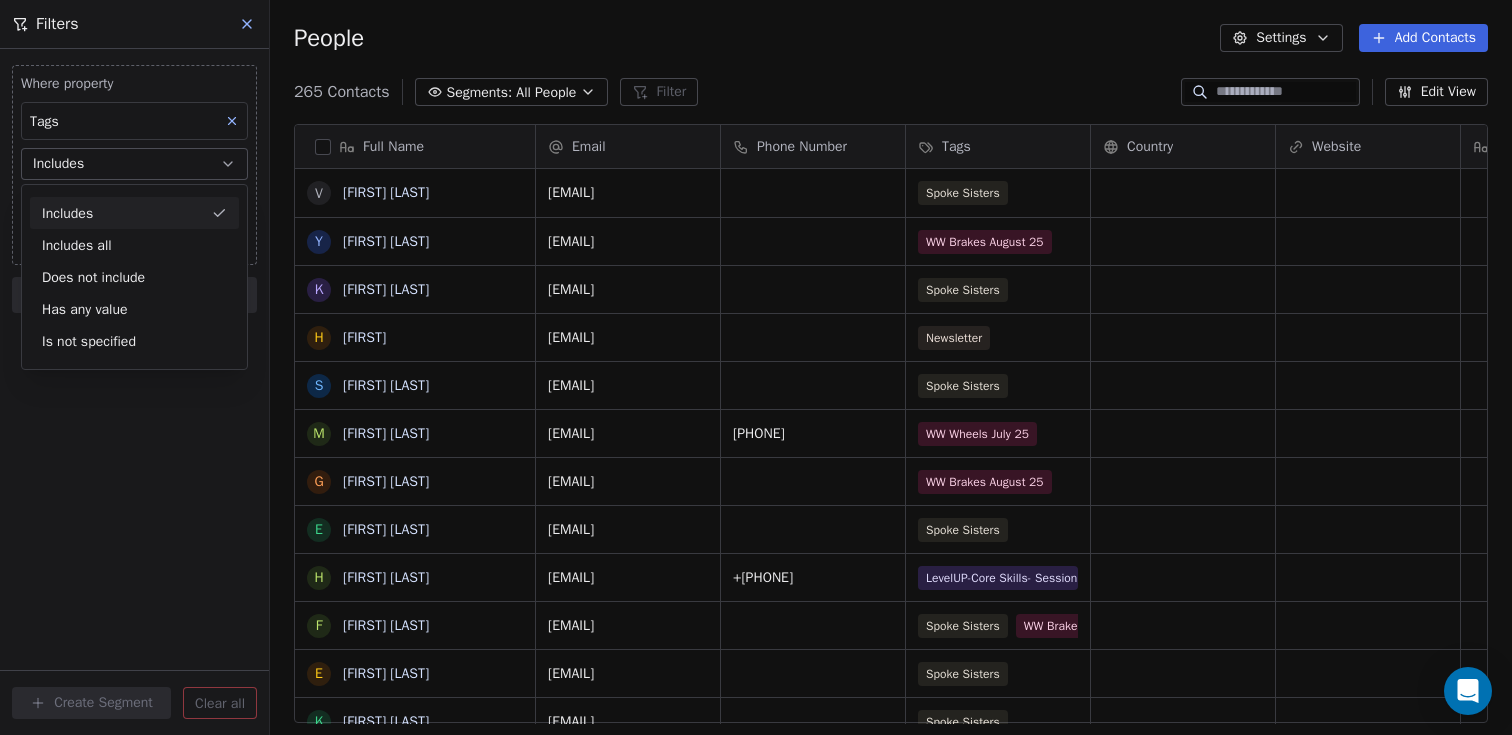 click on "Includes" at bounding box center [134, 213] 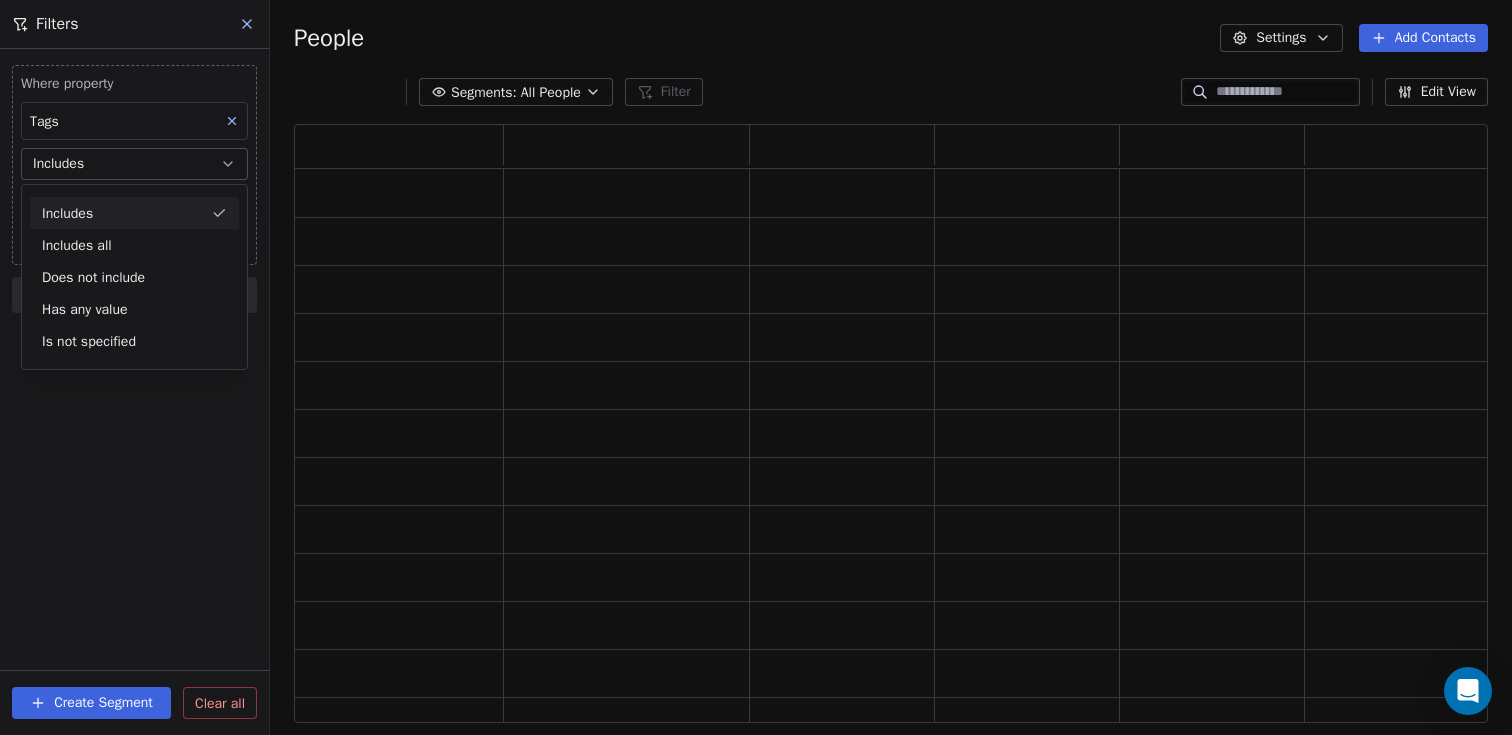 scroll, scrollTop: 16, scrollLeft: 16, axis: both 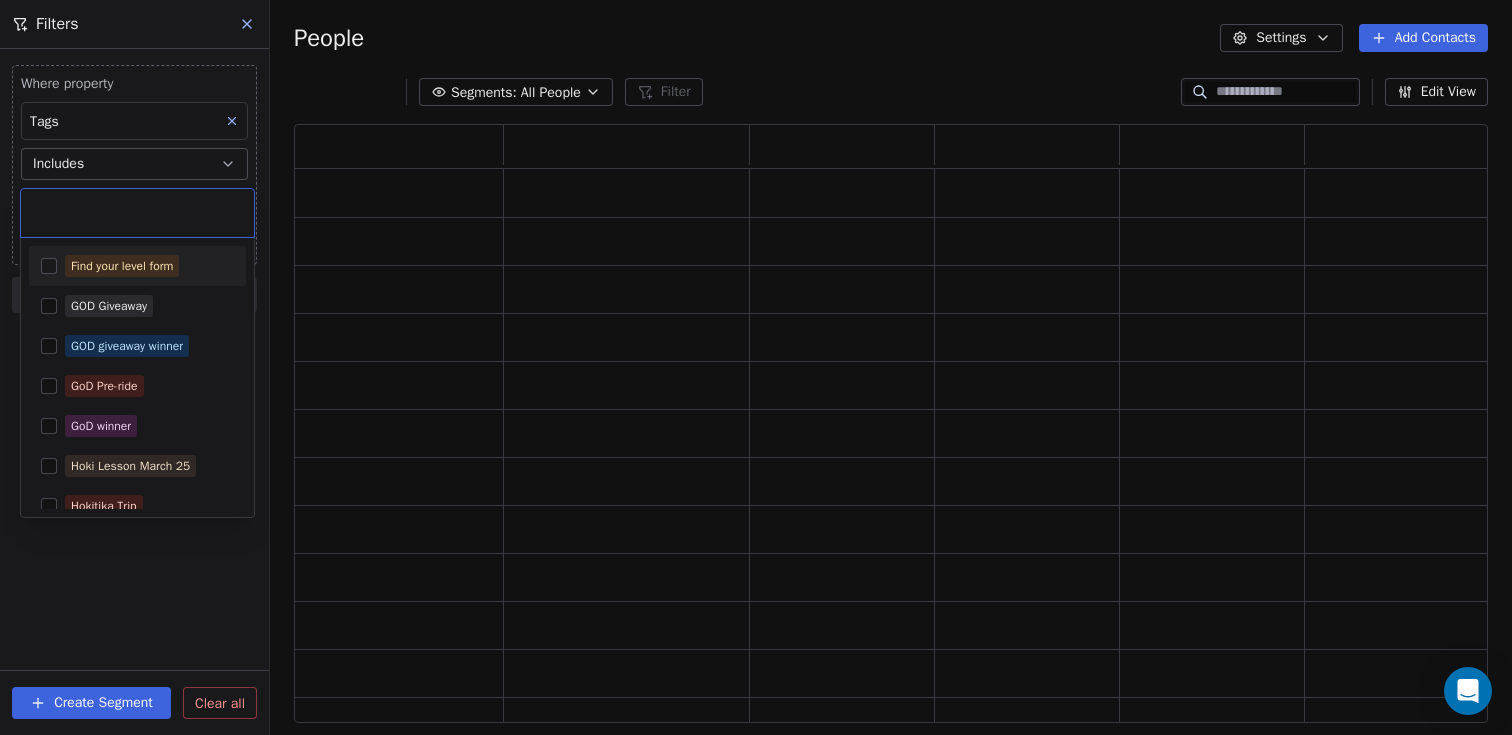 click on "Be-Spoke Contacts People Marketing Workflows Campaigns Sales Pipelines Sequences Beta Tools Apps AI Agents Help & Support Filters Where property   Tags   Includes Select  Tags Add filter to this group Add another filter  Create Segment Clear all People Settings  Add Contacts Segments: All People Filter  Edit View Tag Add to Sequence Export
Find your level form GOD Giveaway GOD giveaway winner GoD Pre-ride GoD winner Hoki Lesson March 25 Hokitika Trip Into to drops Feb25 Level UP Core Summer 2025 LevelUp- Core Skills-Session 5 - 17th Aug 25 LevelUP-Core Skills- Session3 - 15June2025 LevelUP-Core Skills- Session 3-27th July 2025" at bounding box center (756, 367) 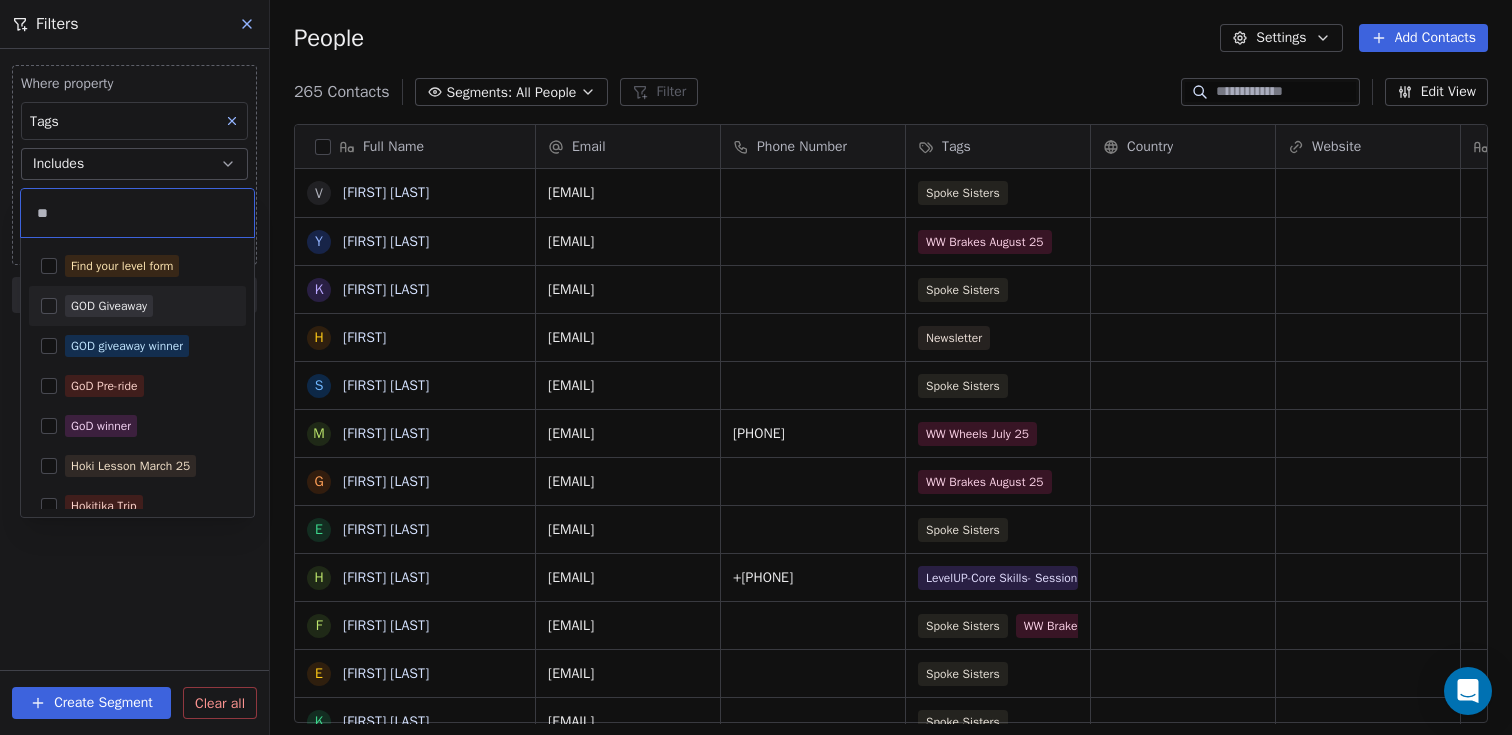 scroll, scrollTop: 16, scrollLeft: 16, axis: both 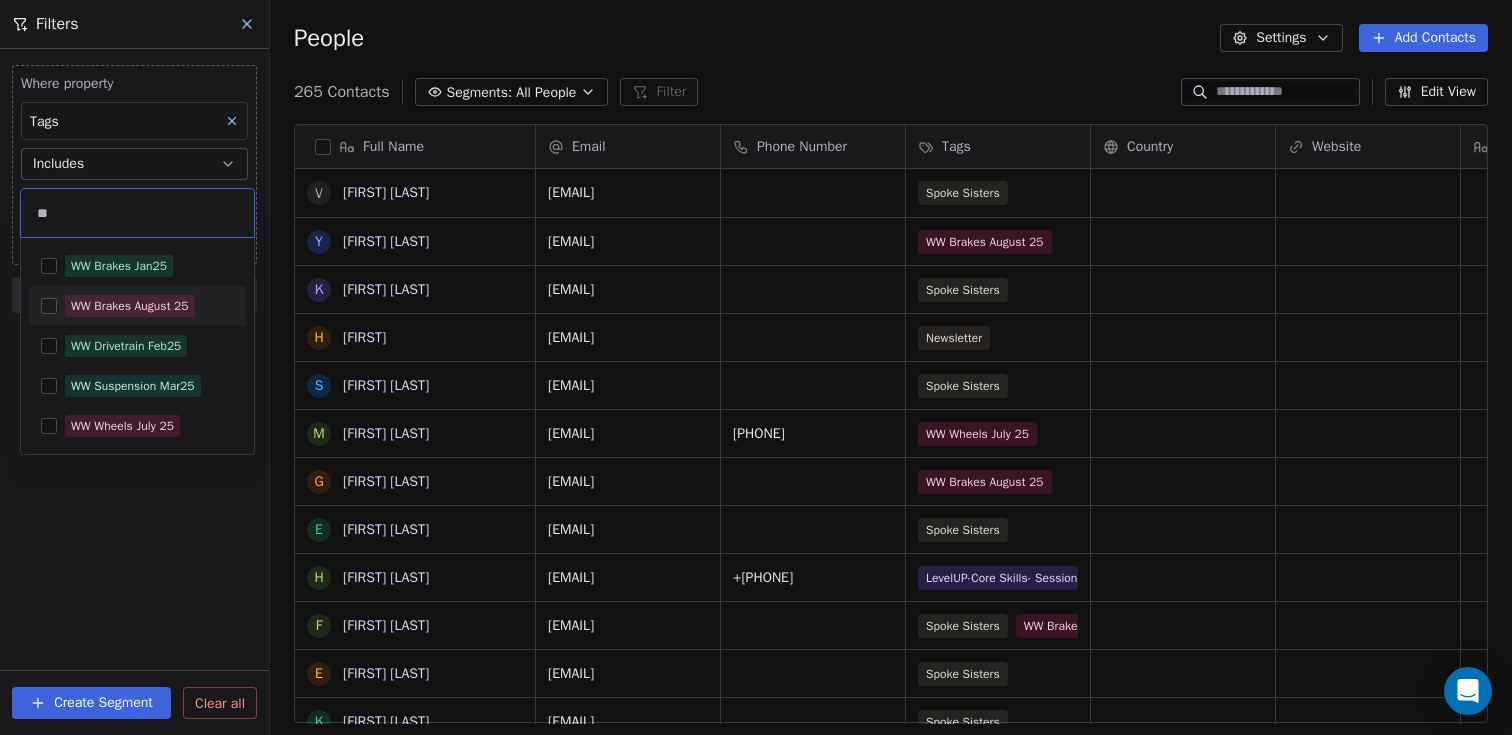 type on "**" 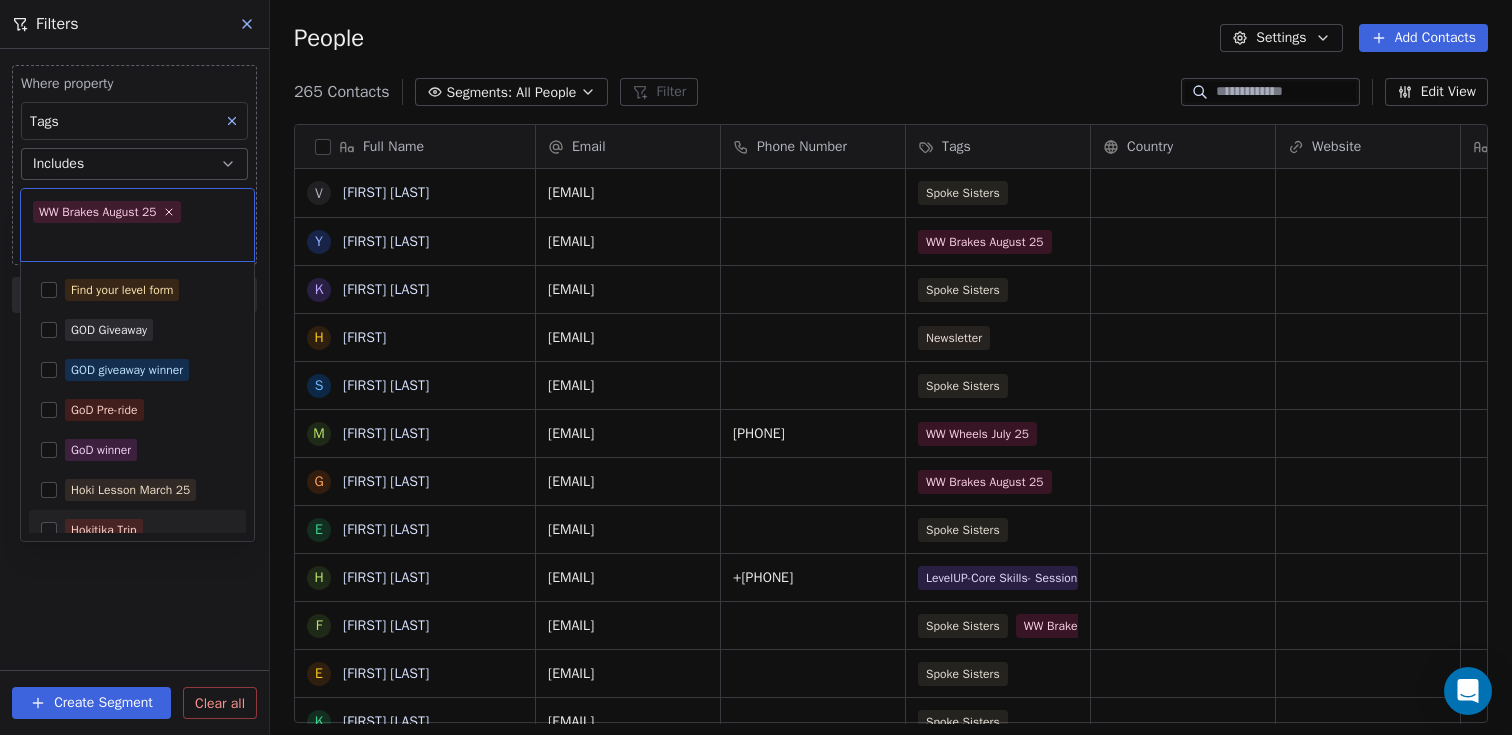 click on "Be-Spoke Contacts People Marketing Workflows Campaigns Sales Pipelines Sequences Beta Tools Apps AI Agents Help & Support Filters Where property   Tags   Includes Select  Tags Add filter to this group Add another filter  Create Segment Clear all People Settings  Add Contacts 265 Contacts Segments: All People Filter  Edit View Tag Add to Sequence Export Full Name V Vanessa Thwaites Y Yvonne McDonald K Keren Persen H Hadee S Shannah Mary M Miriam Harris G Ginny Liebert E Esther Vallance H Helena Dale F Francesca Taylor E Erin Douglas-Clifford K Karolina Kalisz A Ashleigh Payne L Lauren Kavanagh J Juliet Nelson S Susan I Ian K Kirk J Jeannette Adams L Leah L Lisa N Ness Spychalska J Jemma B Beth Maw C Claire Glanville A Angela Pratt A Ana Mocanu E Ella Lewis-Sandford A Addison Aspros R Ruby Fairbrass S Shania Cochrane H Hazel Odlin Email Phone Number Tags Country Website Job Title Status Contact Source NPS Score vanessathwaites@hotmail.com Spoke Sisters yvonnem259@outlook.co.nz WW Brakes August 25 Newsletter" at bounding box center (756, 367) 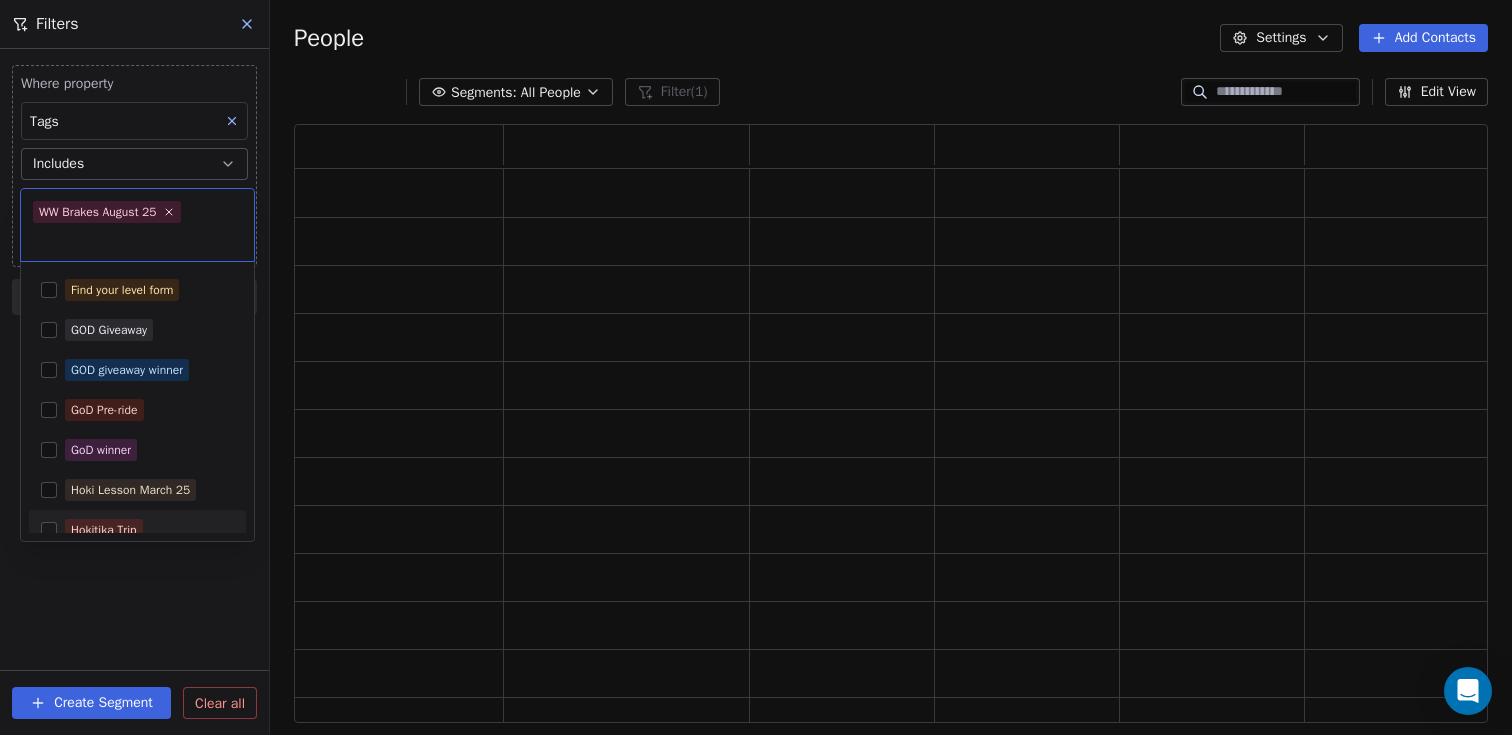 scroll, scrollTop: 16, scrollLeft: 16, axis: both 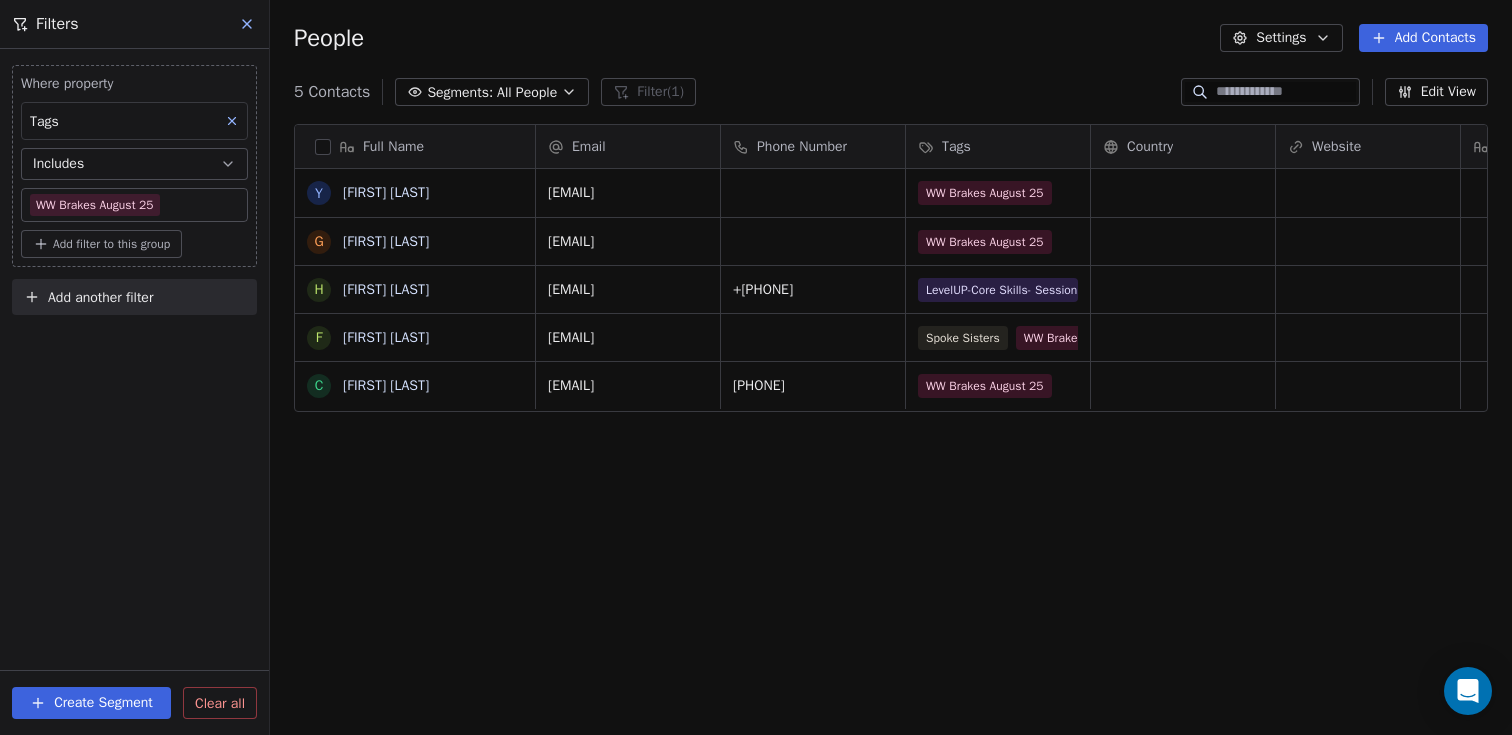 click on "Create Segment" at bounding box center (91, 703) 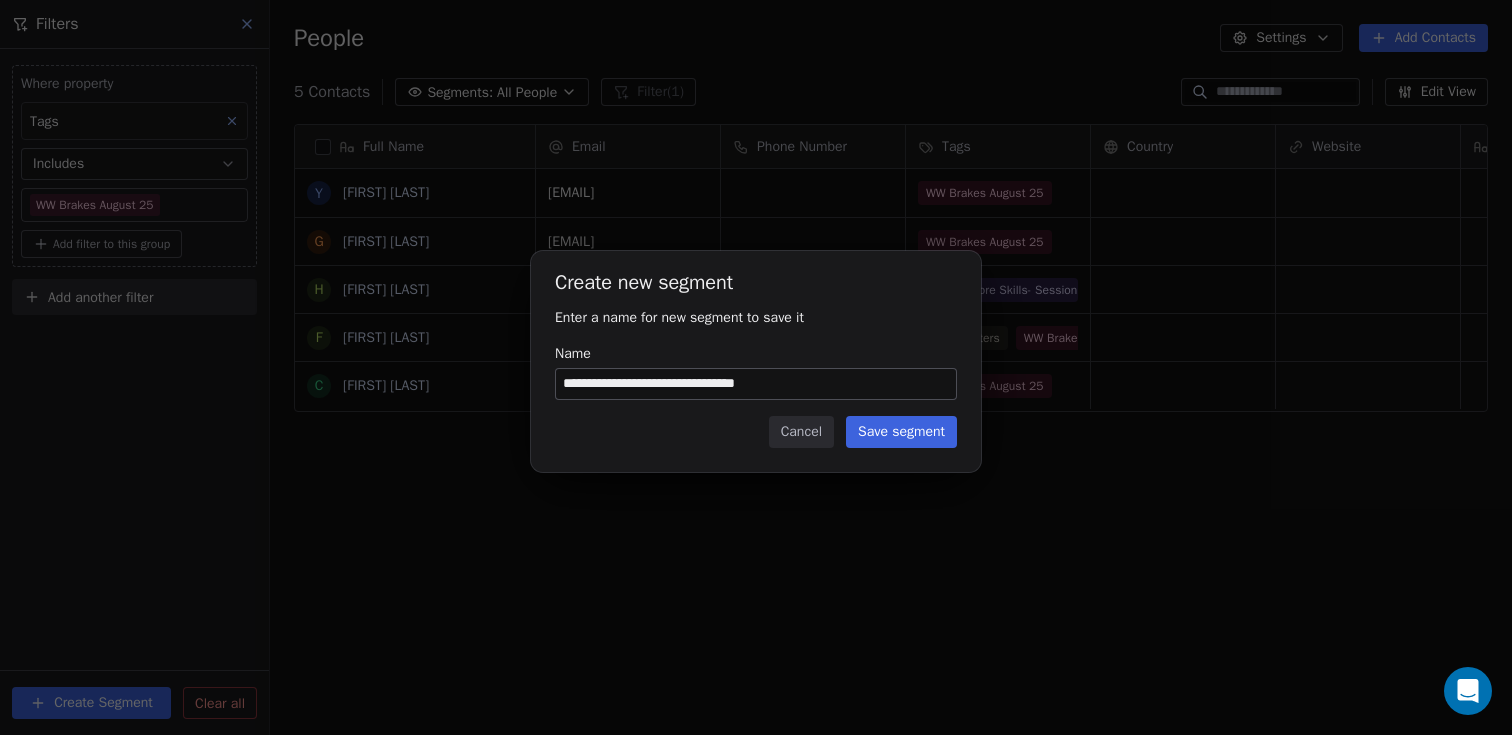 type on "**********" 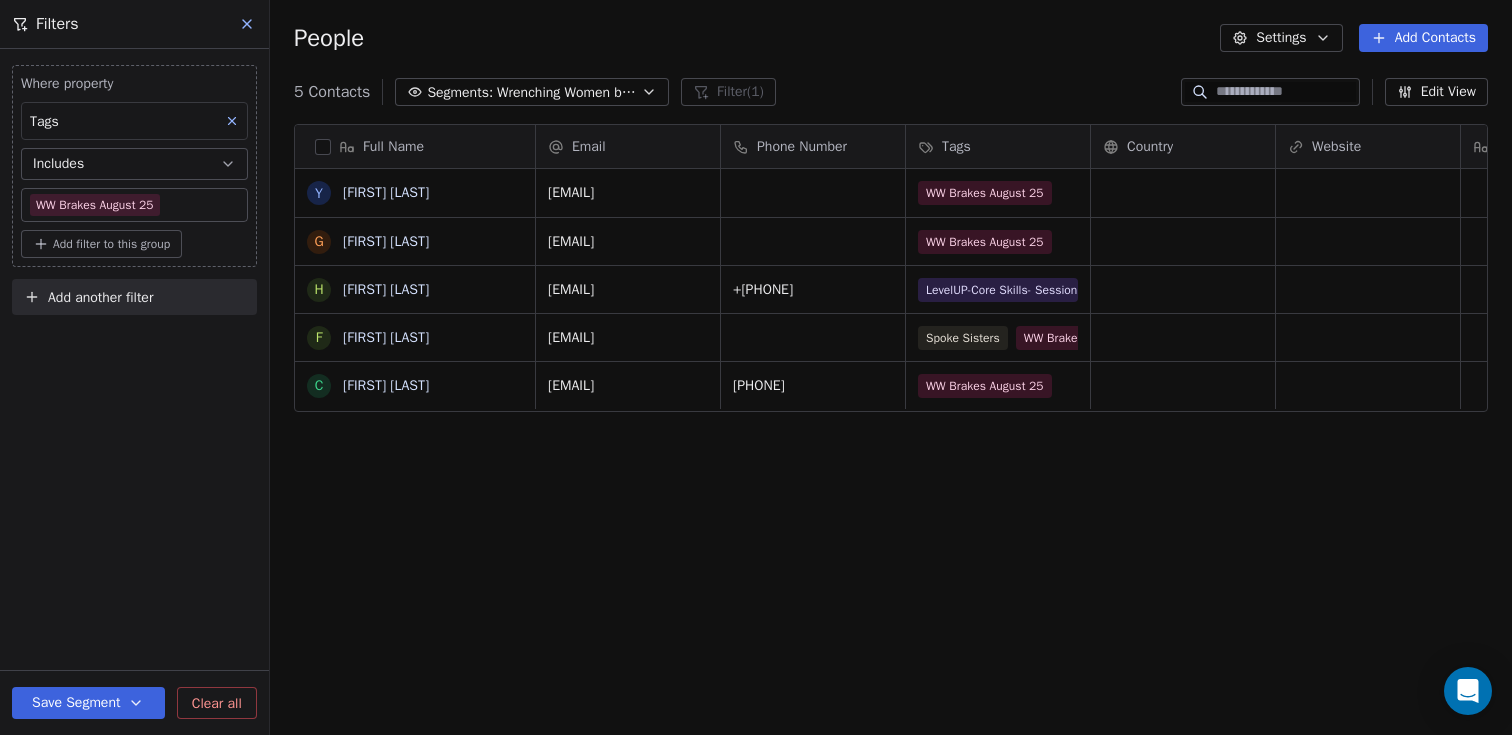 click on "Full Name Y Yvonne McDonald G Ginny Liebert H Helena Dale F Francesca Taylor C Chris Robertson Email Phone Number Tags Country Website Job Title Status Contact Source NPS Score yvonnem259@outlook.co.nz WW Brakes August 25 plum_tea@hotmail.co.nz WW Brakes August 25 dale.home@icloud.com +64275742982 LevelUP-Core Skills- Session 4-3rd Aug 2025 LevelUP-Core Skills-Session 2-20th July LevelUp - Core Skills-Session 6 - 24th Aug 25 WW Brakes August 25 francescastaylor@outlook.com Spoke Sisters WW Brakes August 25 chris_robertsonnz@yahoo.com 0212025630 WW Brakes August 25 -6
To pick up a draggable item, press the space bar.
While dragging, use the arrow keys to move the item.
Press space again to drop the item in its new position, or press escape to cancel." at bounding box center (891, 431) 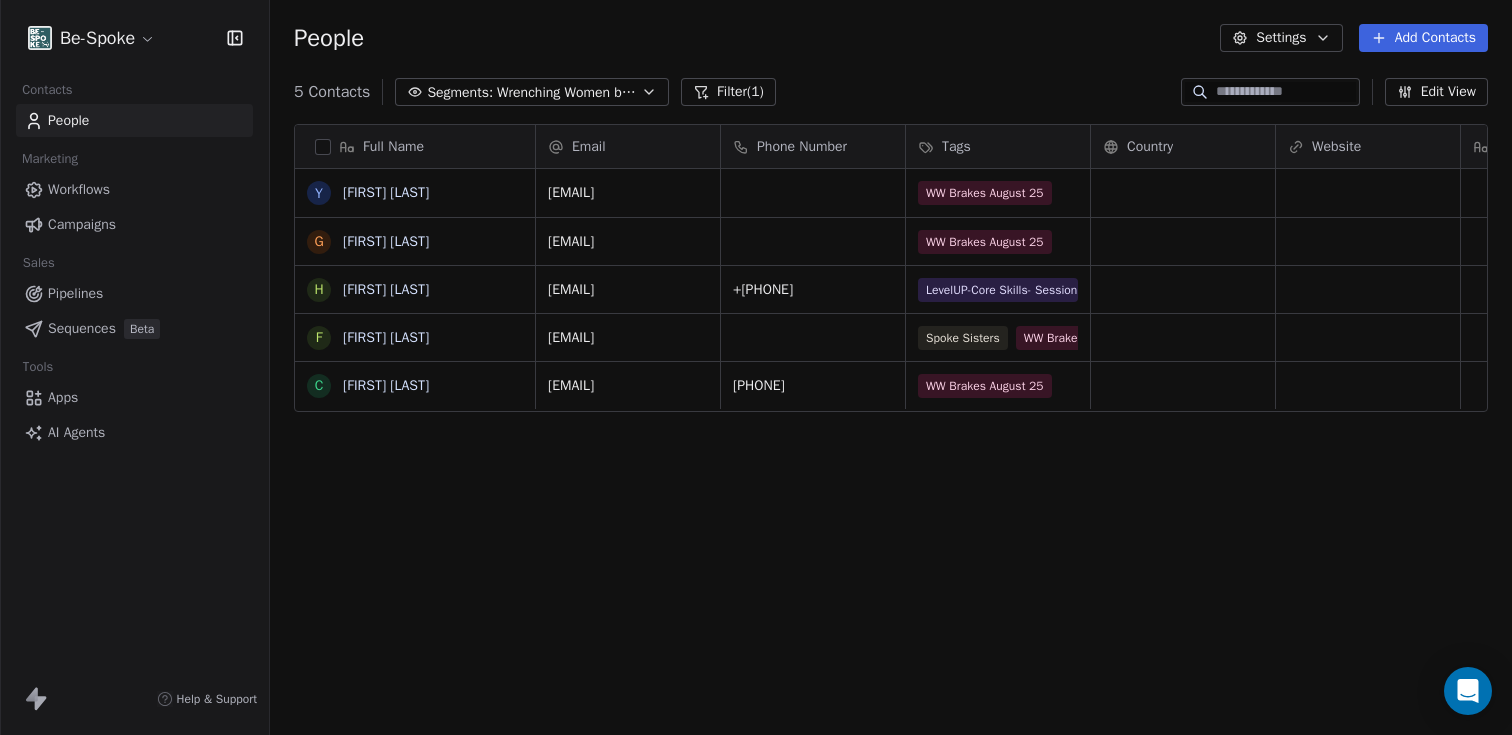 click on "Campaigns" at bounding box center [82, 224] 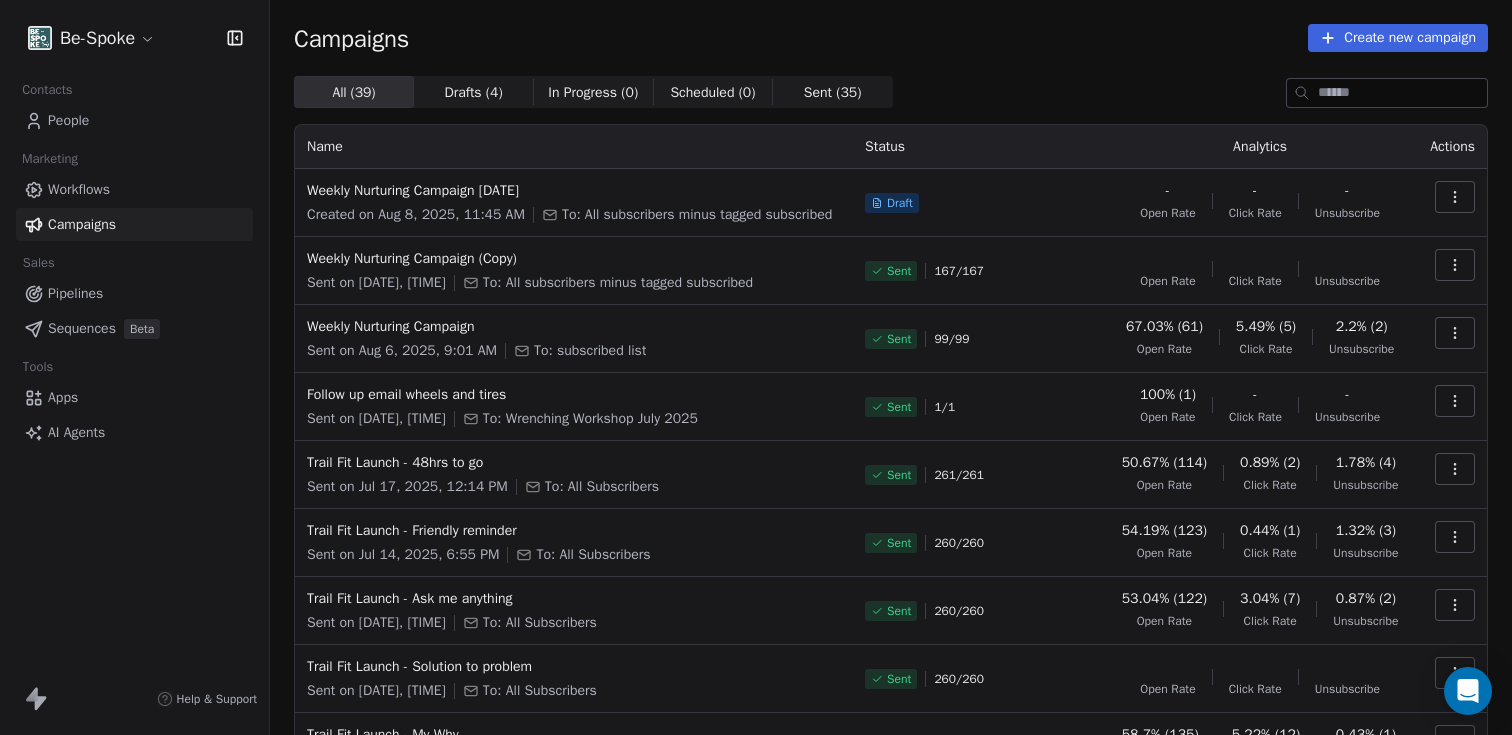 click on "Create new campaign" at bounding box center (1398, 38) 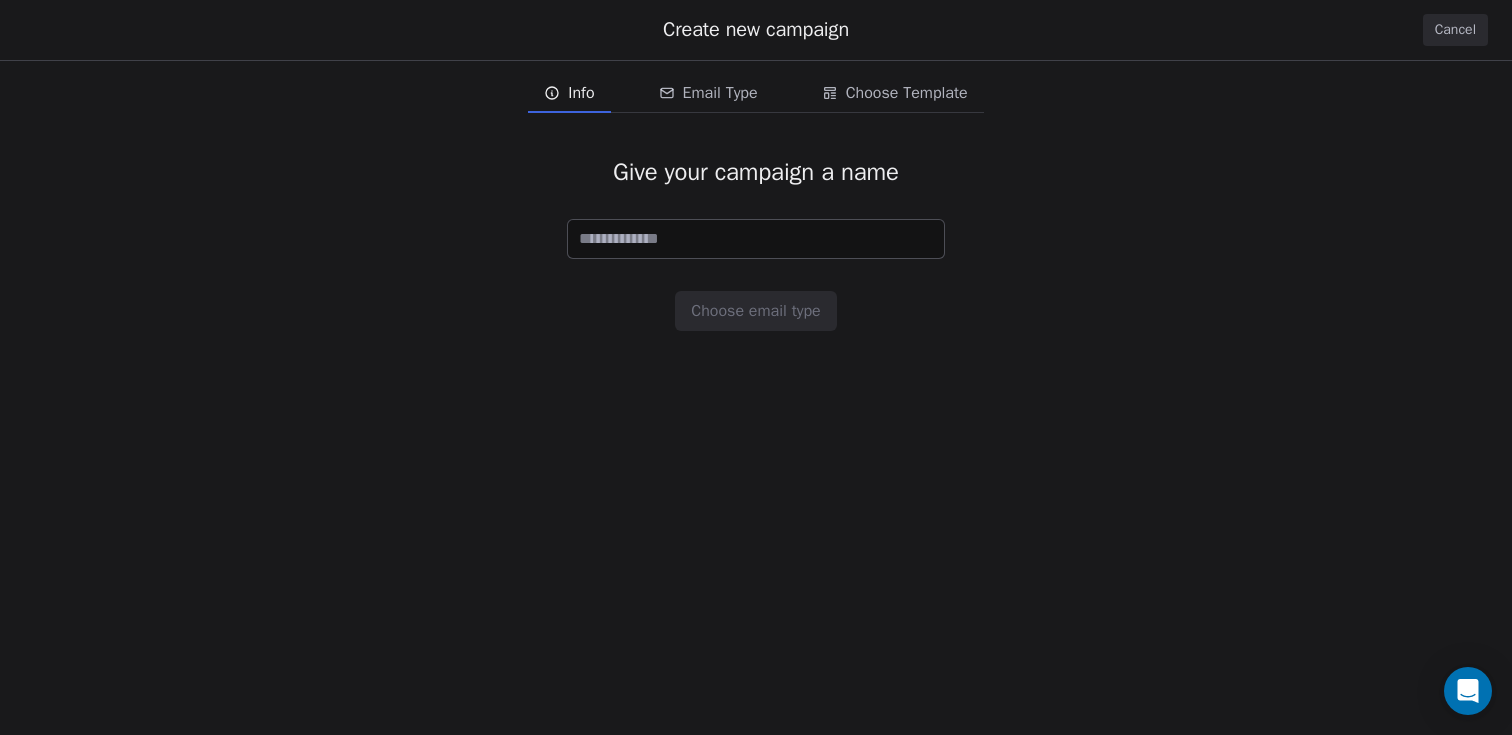 click at bounding box center [756, 239] 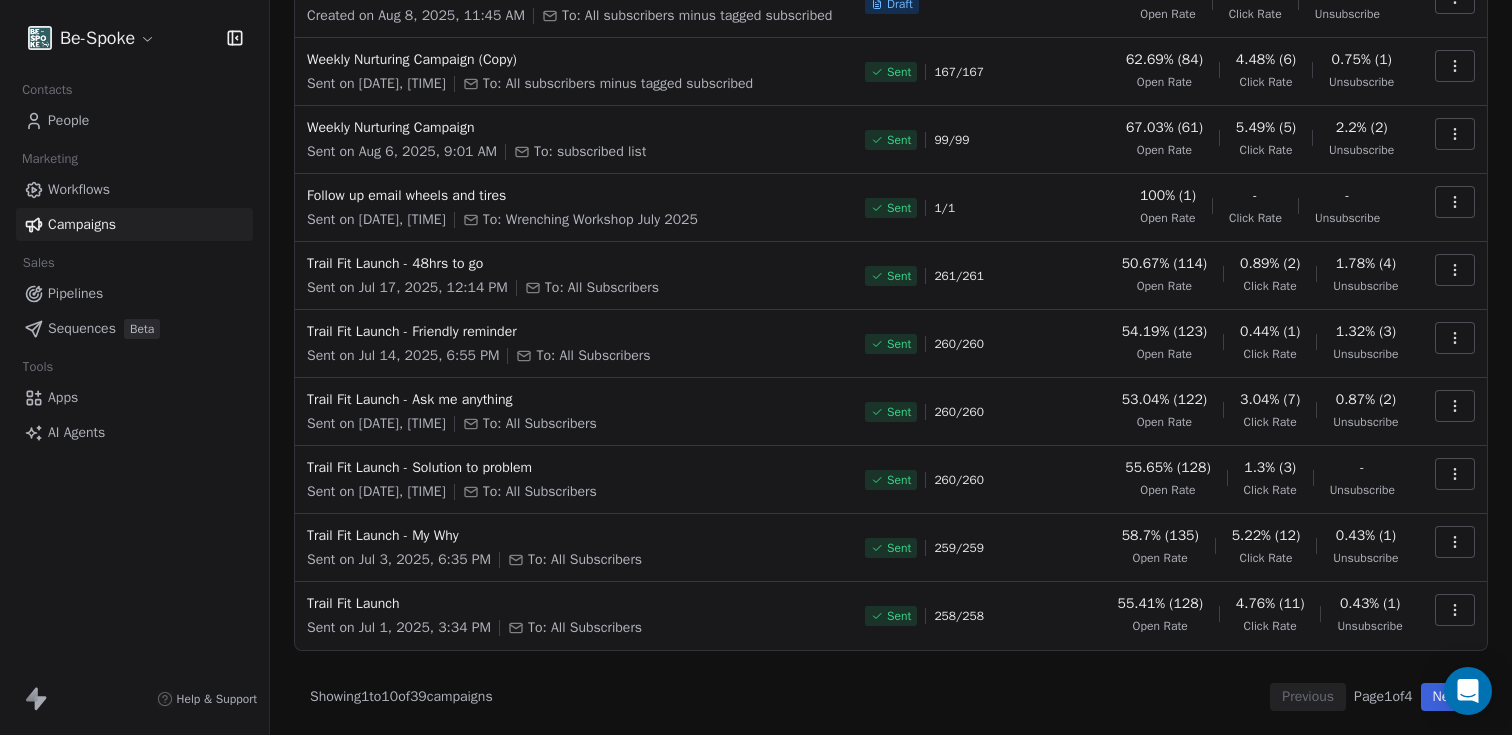 scroll, scrollTop: 315, scrollLeft: 0, axis: vertical 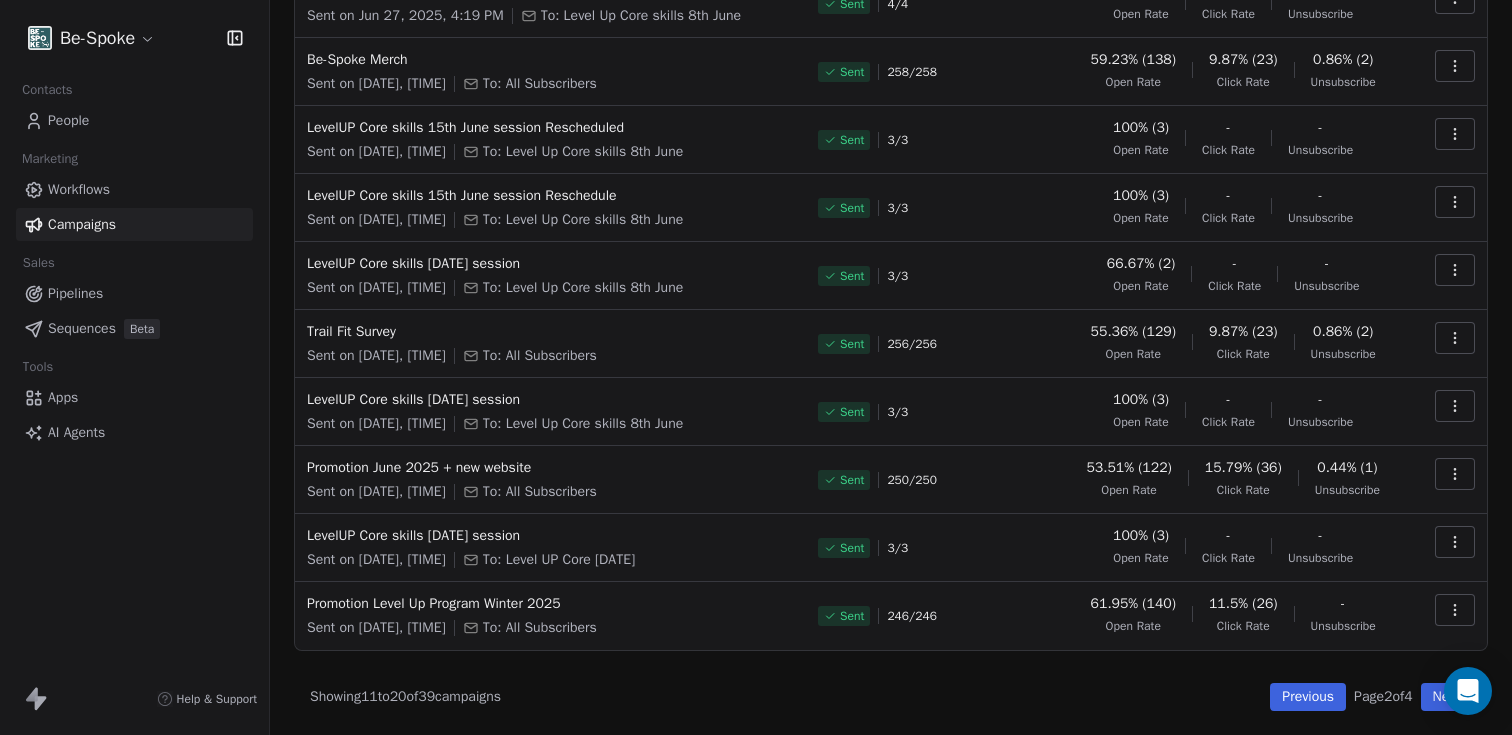 click on "Campaigns  Create new campaign All ( 39 ) All ( 39 ) Drafts ( 4 ) Drafts ( 4 ) In Progress ( 0 ) In Progress ( 0 ) Scheduled ( 0 ) Scheduled ( 0 ) Sent ( 35 ) Sent ( 35 ) Name Status Analytics Actions LevelUP Core skills Start again in July Sent on Jun 27, 2025, 4:19 PM To: Level Up Core skills 8th June  Sent 4 / 4 100% (4) Open Rate - Click Rate - Unsubscribe Be-Spoke Merch Sent on Jun 24, 2025, 8:09 PM To: All Subscribers  Sent 258 / 258 59.23% (138) Open Rate 9.87% (23) Click Rate 0.86% (2) Unsubscribe LevelUP Core skills 15th June session Rescheduled Sent on Jun 17, 2025, 7:32 PM To: Level Up Core skills 8th June  Sent 3 / 3 100% (3) Open Rate - Click Rate - Unsubscribe LevelUP Core skills 15th June session Reschedule Sent on Jun 14, 2025, 7:03 PM To: Level Up Core skills 8th June  Sent 3 / 3 100% (3) Open Rate - Click Rate - Unsubscribe LevelUP Core skills 15th June session Sent on Jun 12, 2025, 4:47 PM To: Level Up Core skills 8th June  Sent 3 / 3 66.67% (2) Open Rate - Click Rate - Unsubscribe Sent 256" at bounding box center [891, 268] 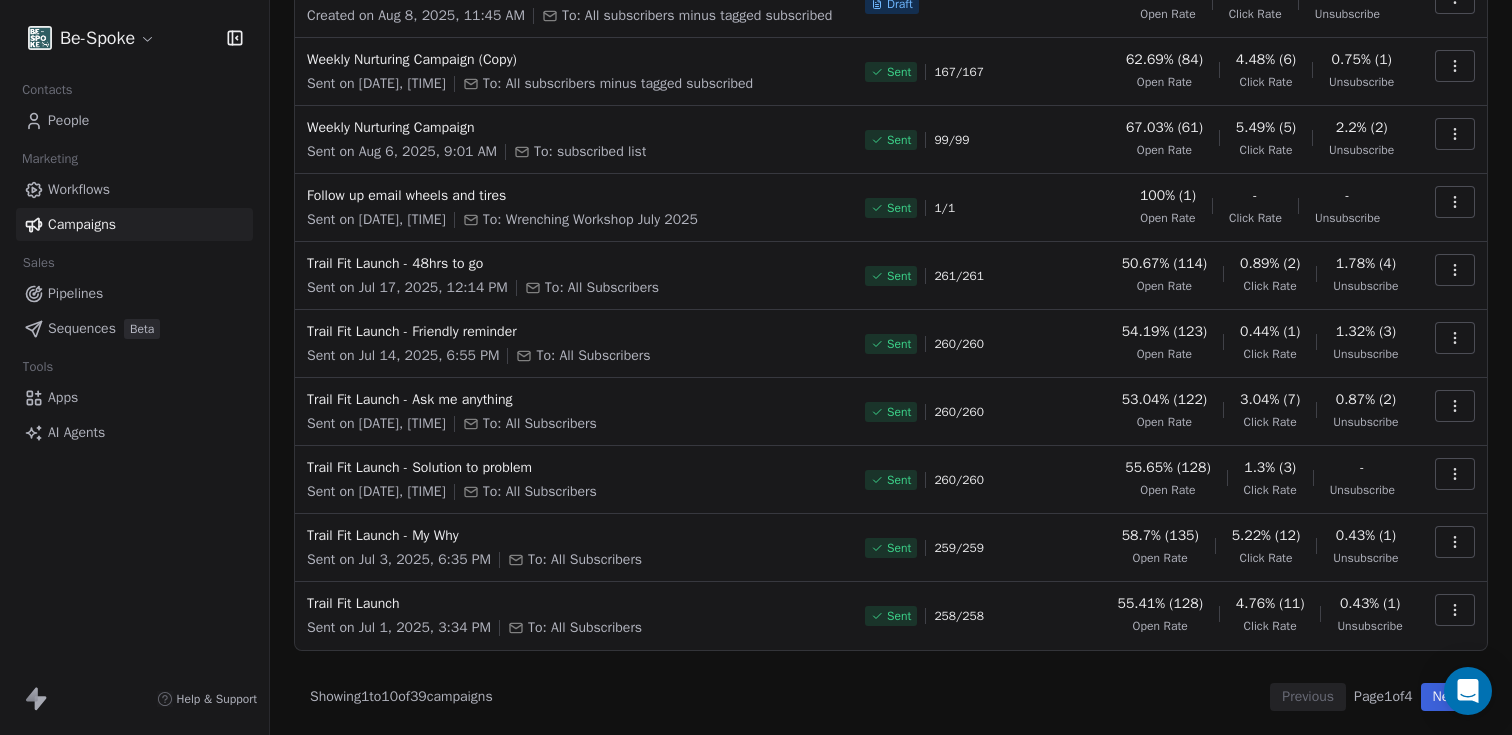scroll, scrollTop: 0, scrollLeft: 0, axis: both 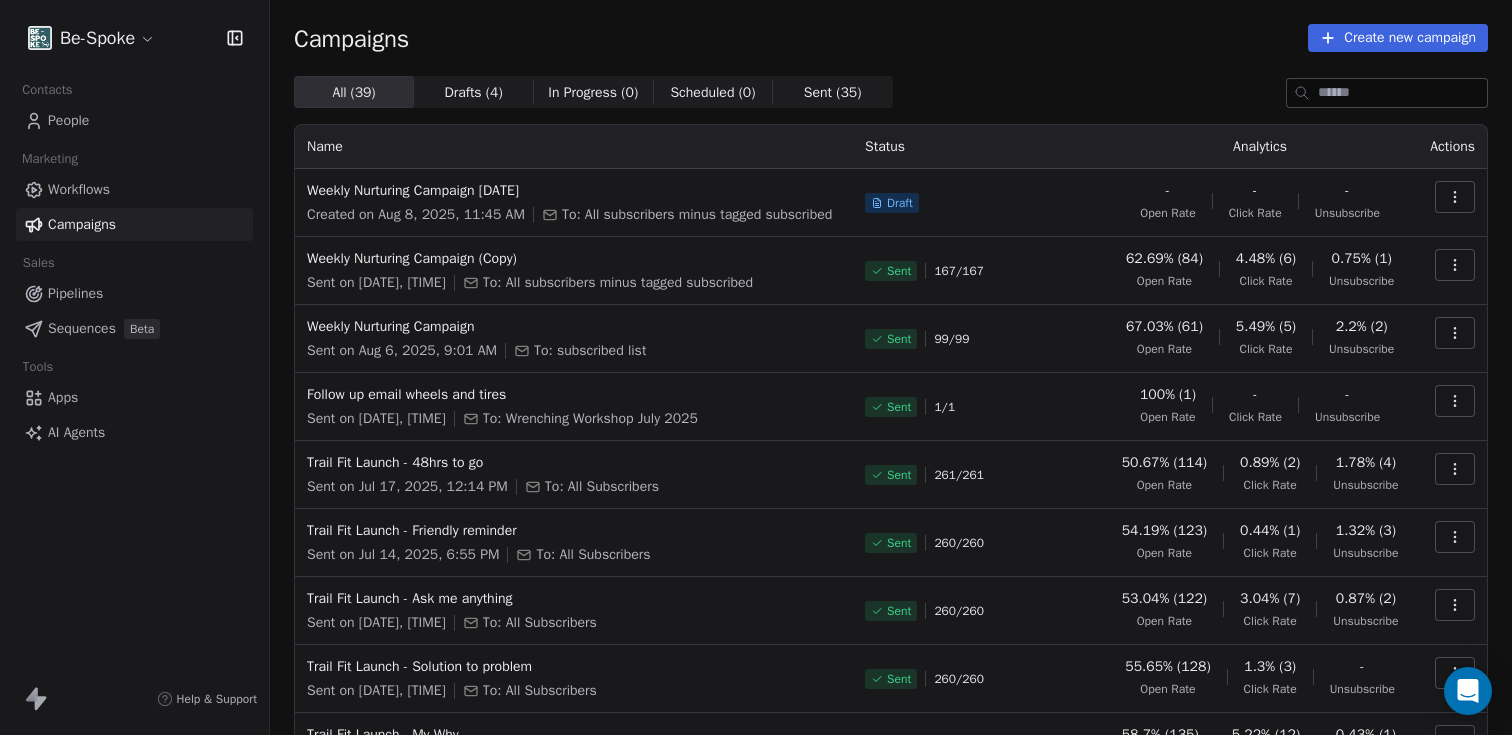 click on "Create new campaign" at bounding box center [1398, 38] 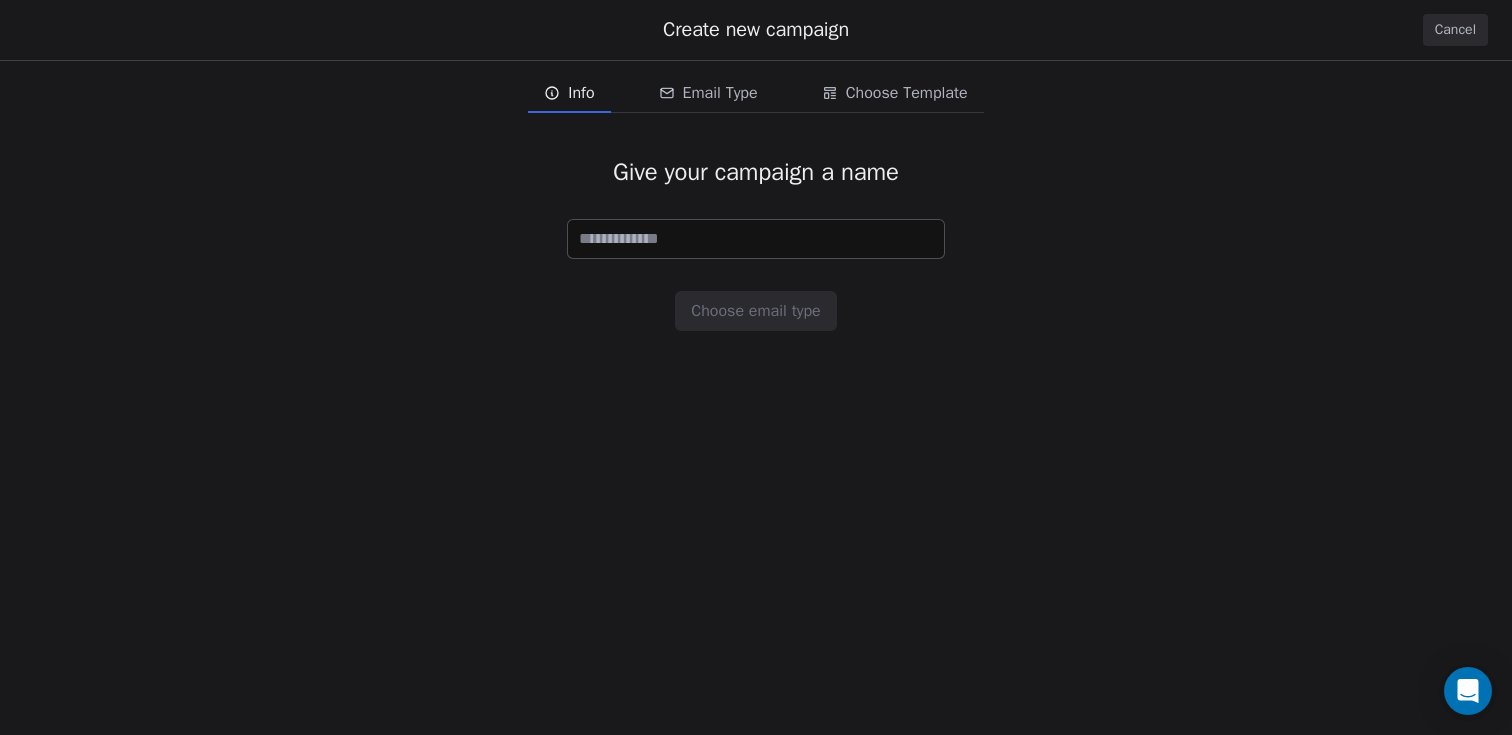 click at bounding box center [756, 239] 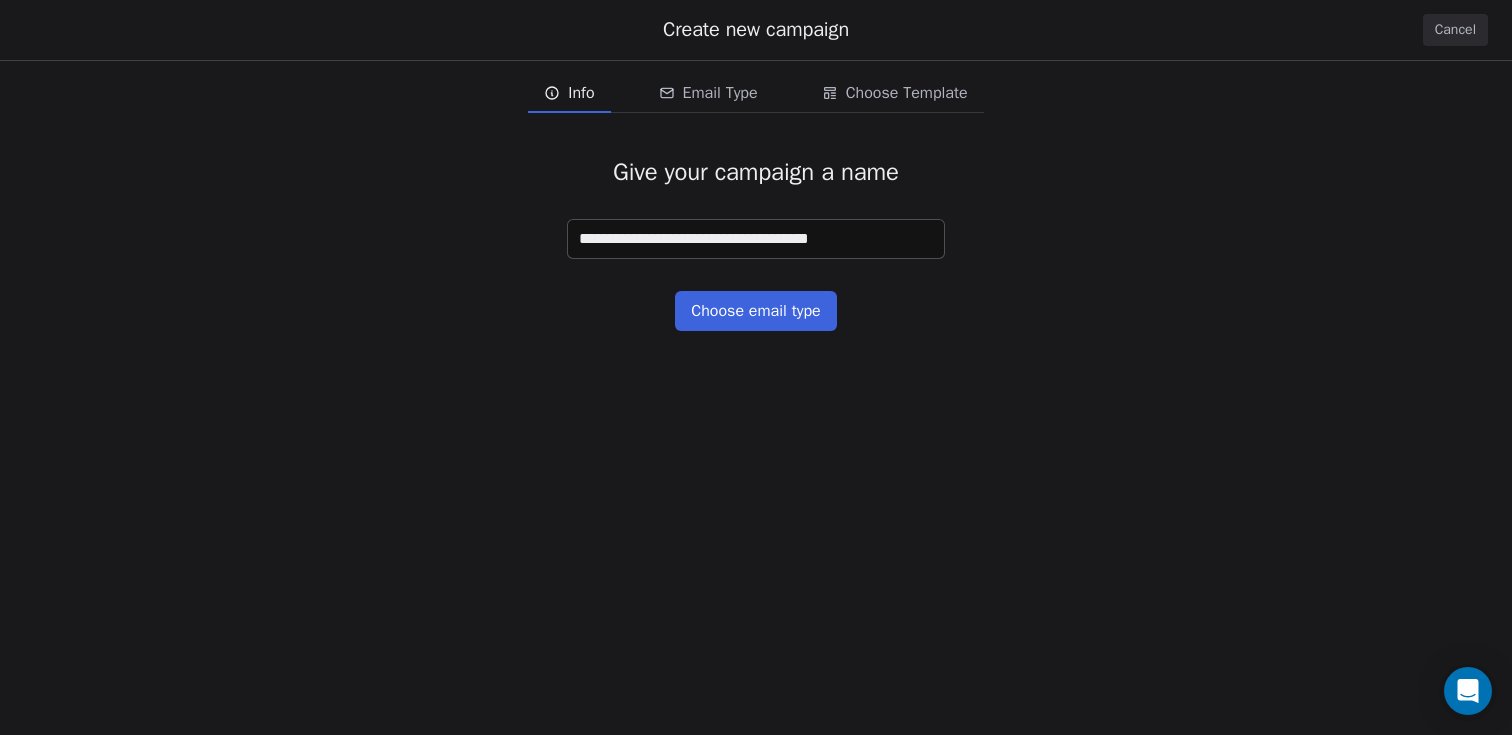 type on "**********" 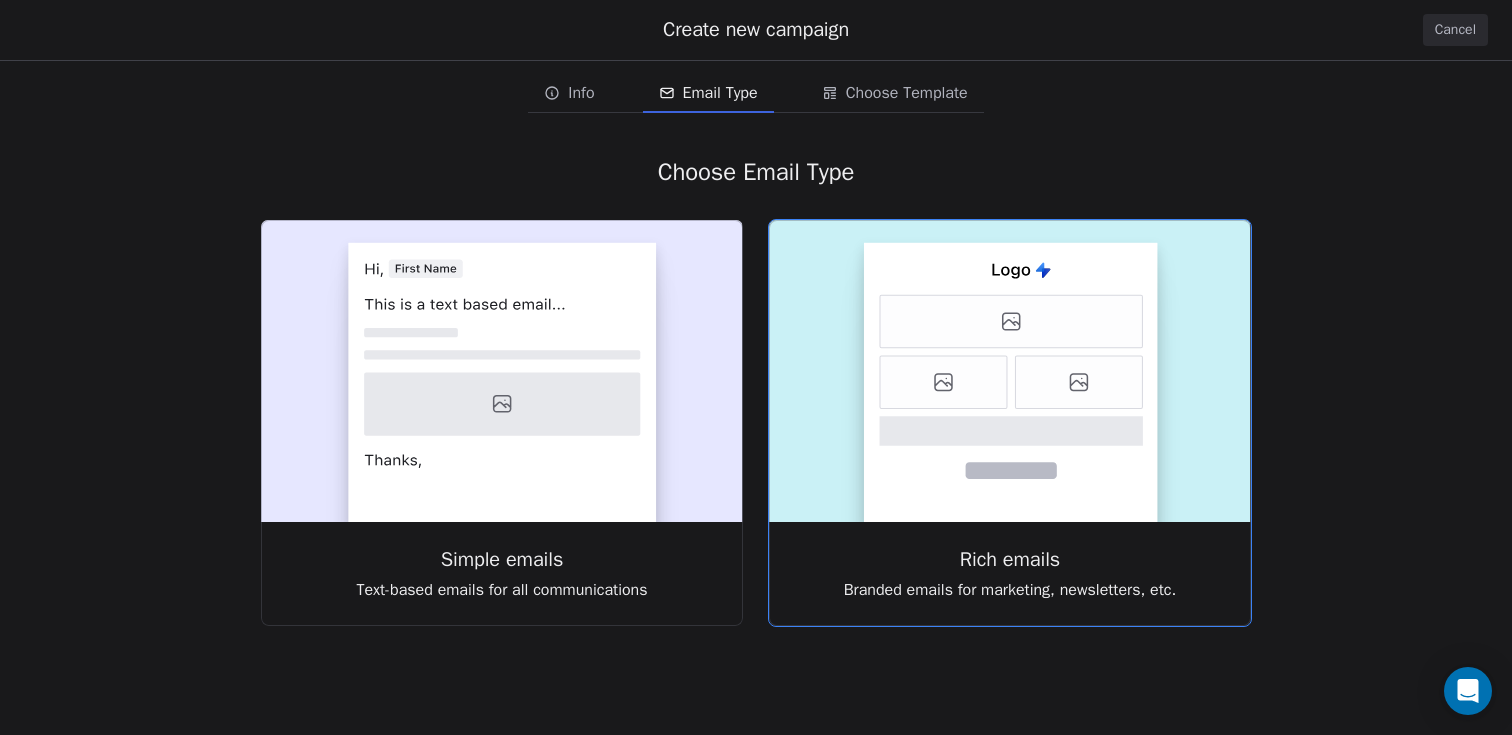 click 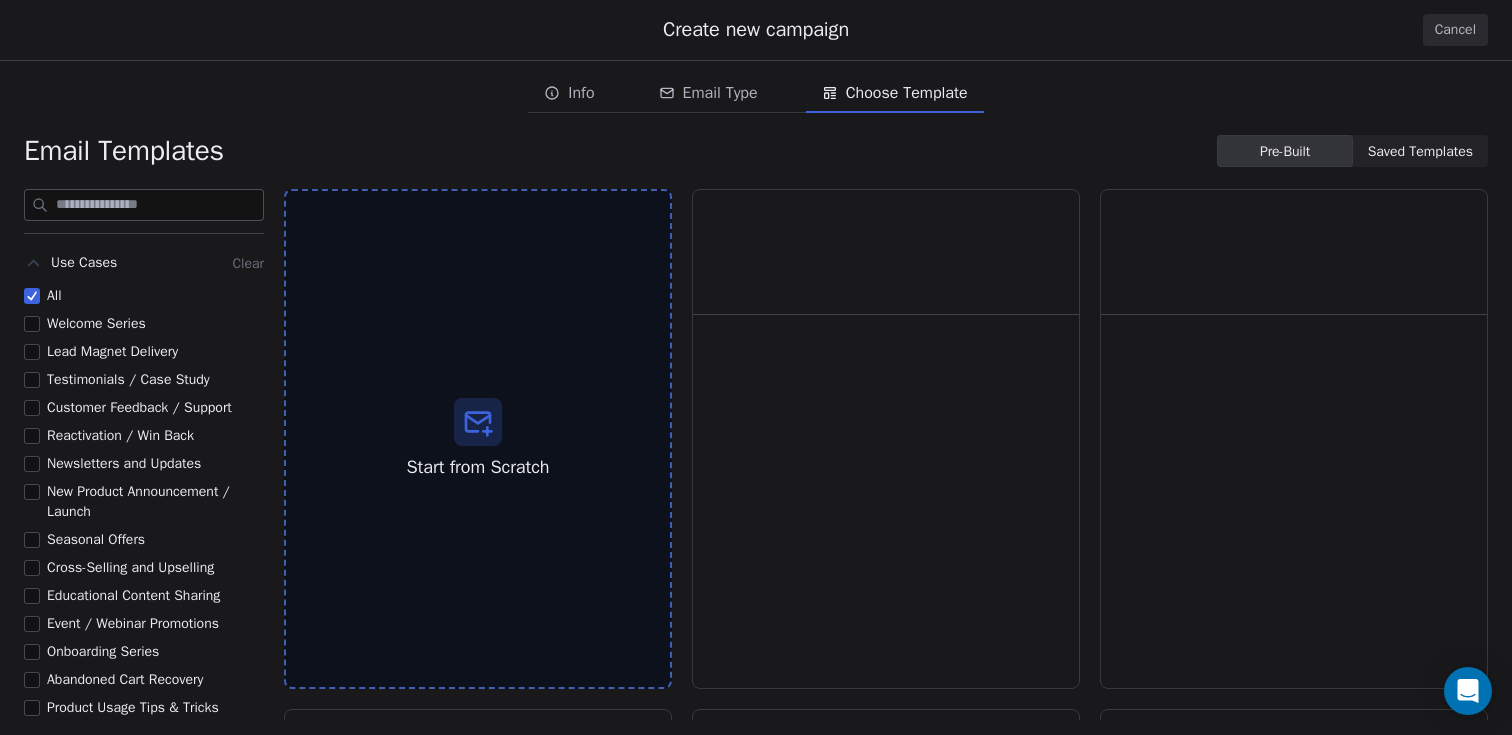 click on "Saved Templates" at bounding box center [1420, 151] 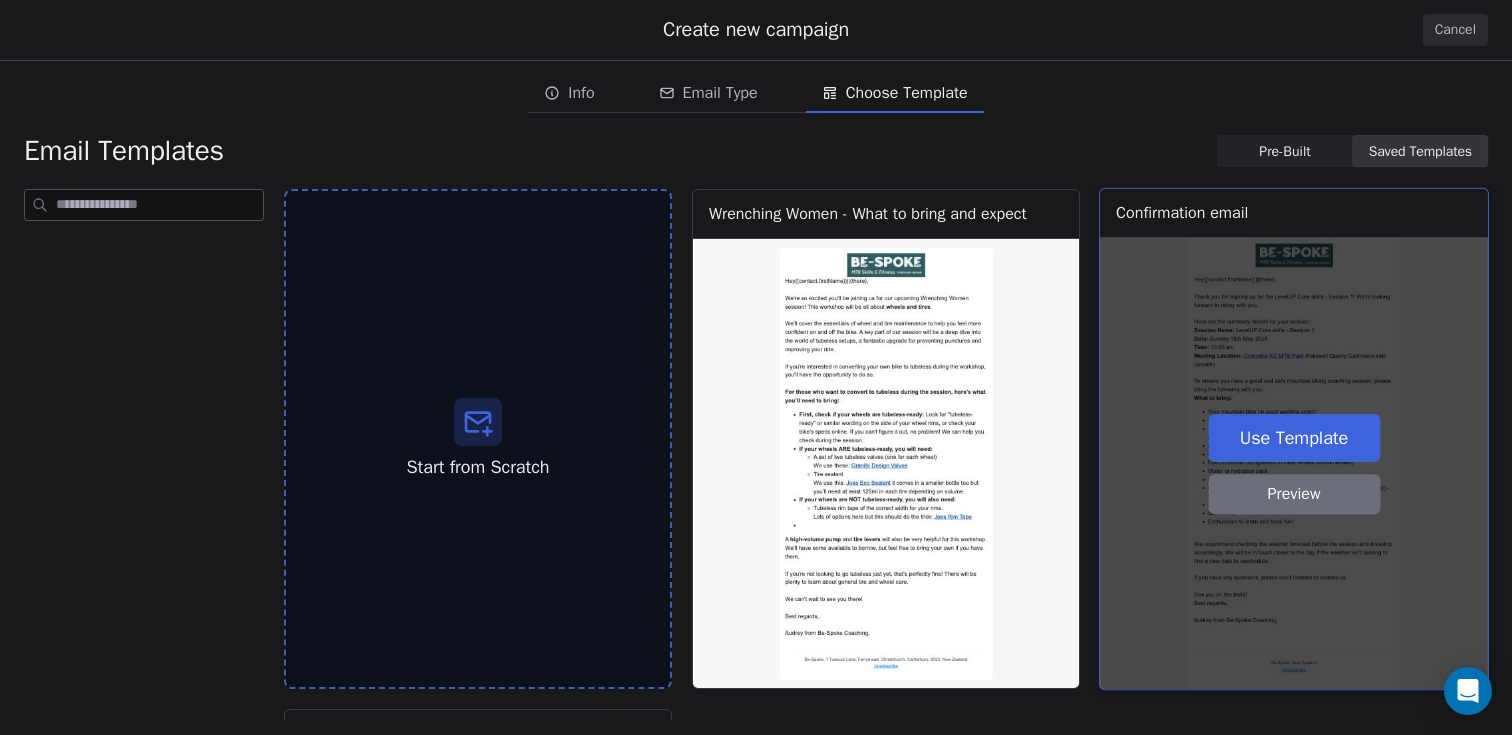 click on "Use Template" at bounding box center (1294, 437) 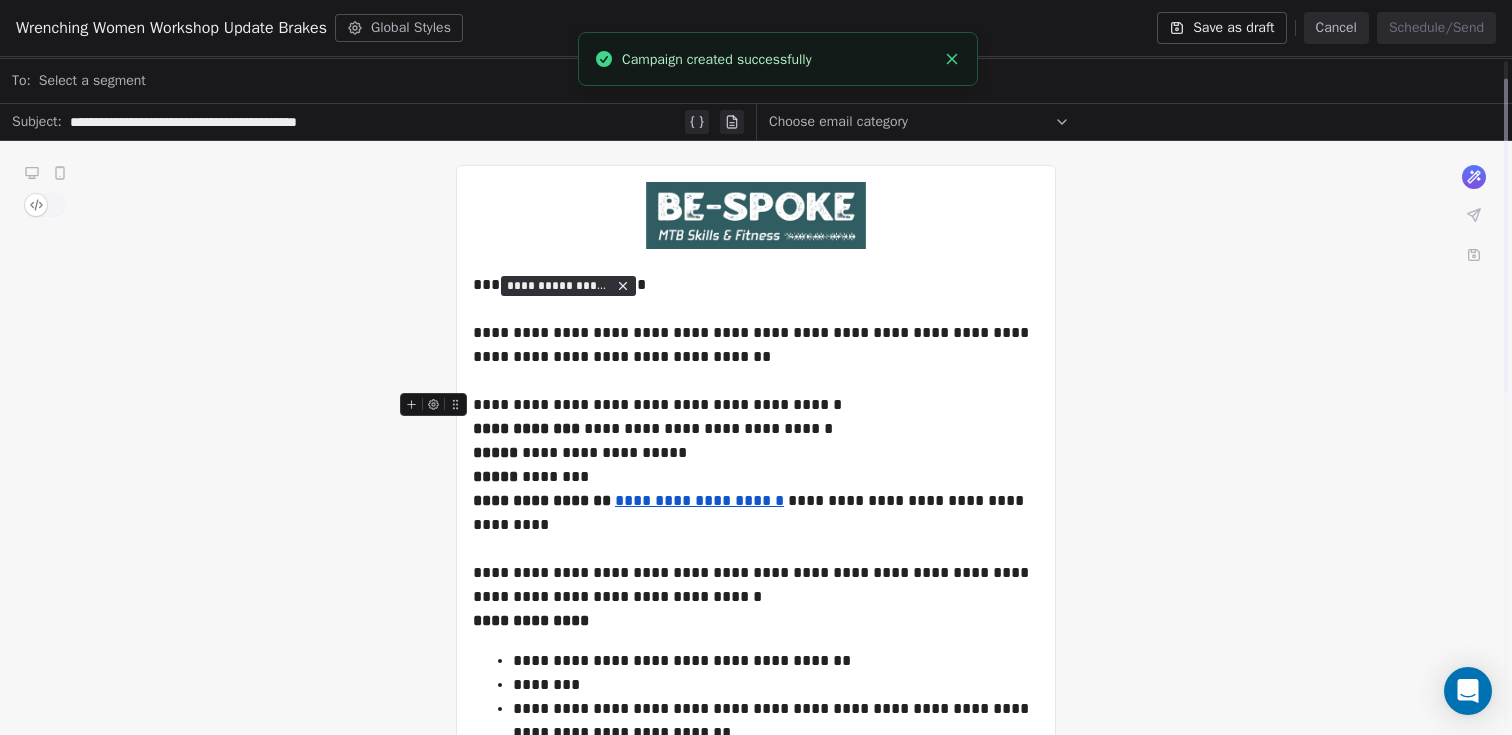 scroll, scrollTop: 51, scrollLeft: 0, axis: vertical 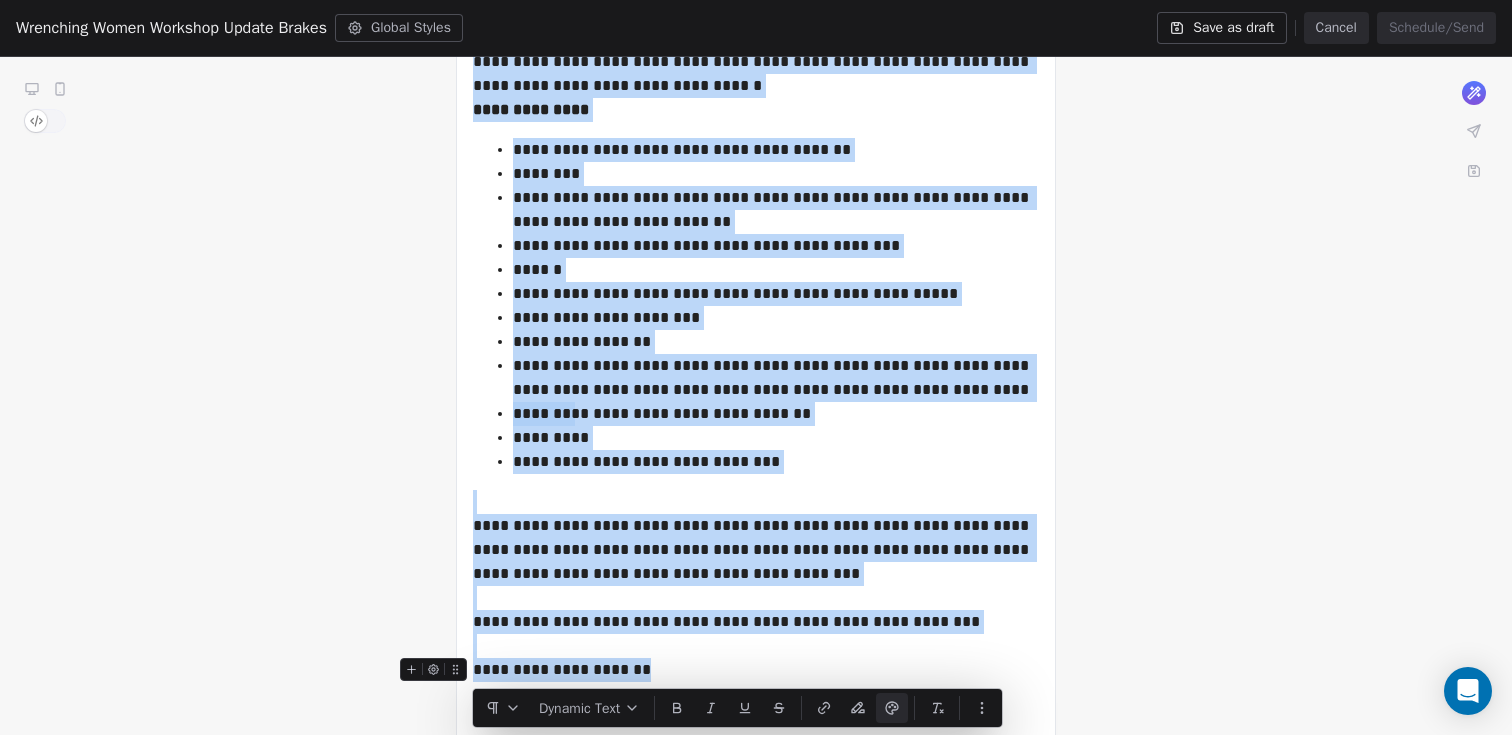 drag, startPoint x: 476, startPoint y: 322, endPoint x: 919, endPoint y: 659, distance: 556.613 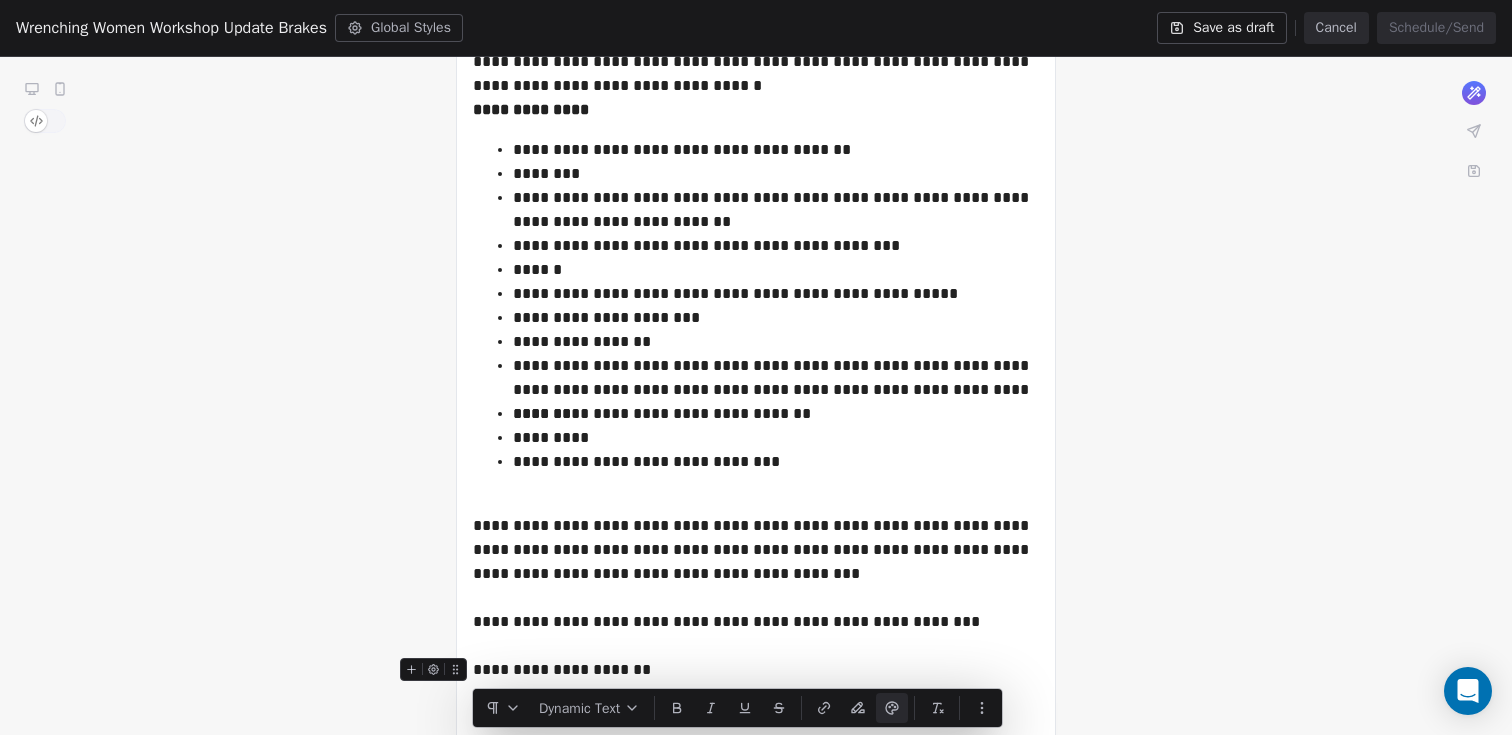 scroll, scrollTop: 42, scrollLeft: 0, axis: vertical 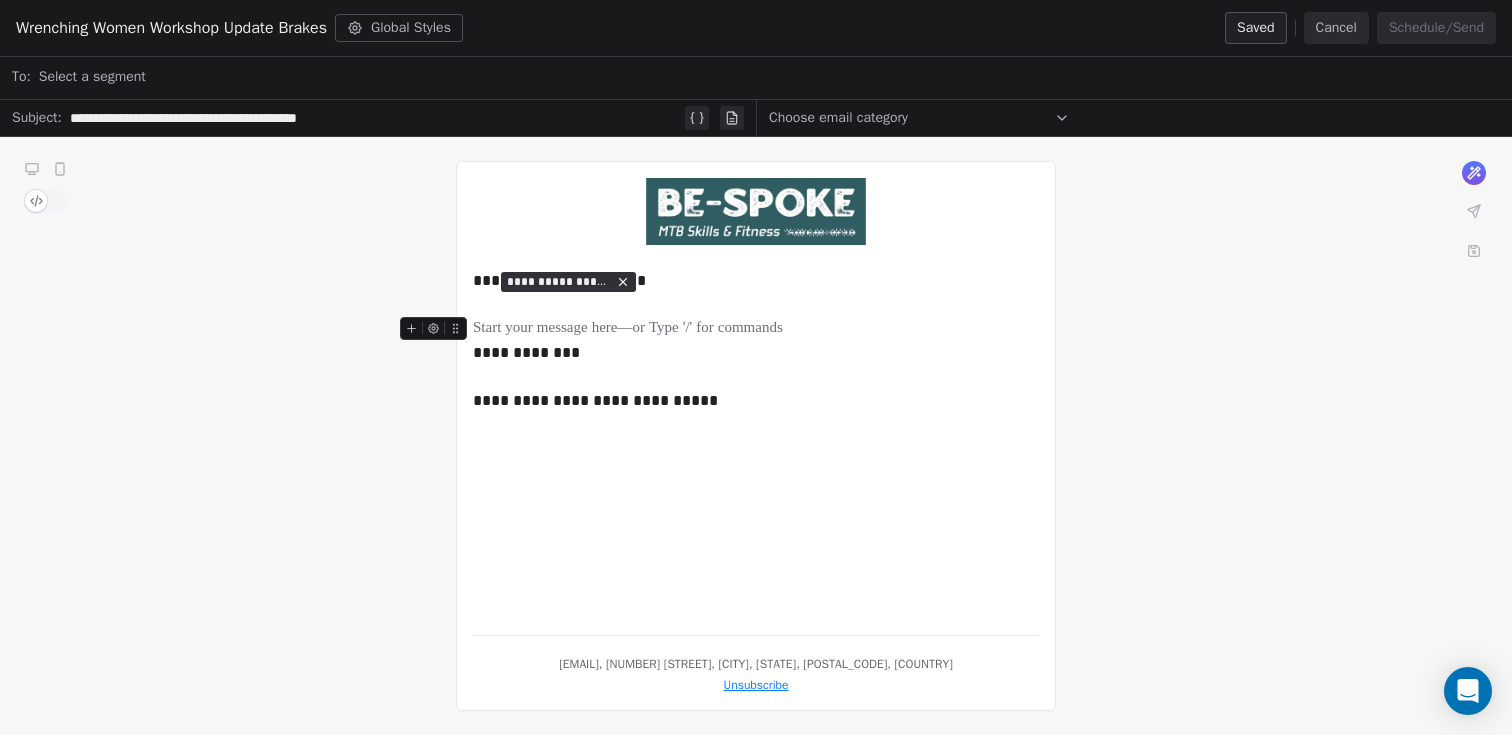 click at bounding box center (756, 329) 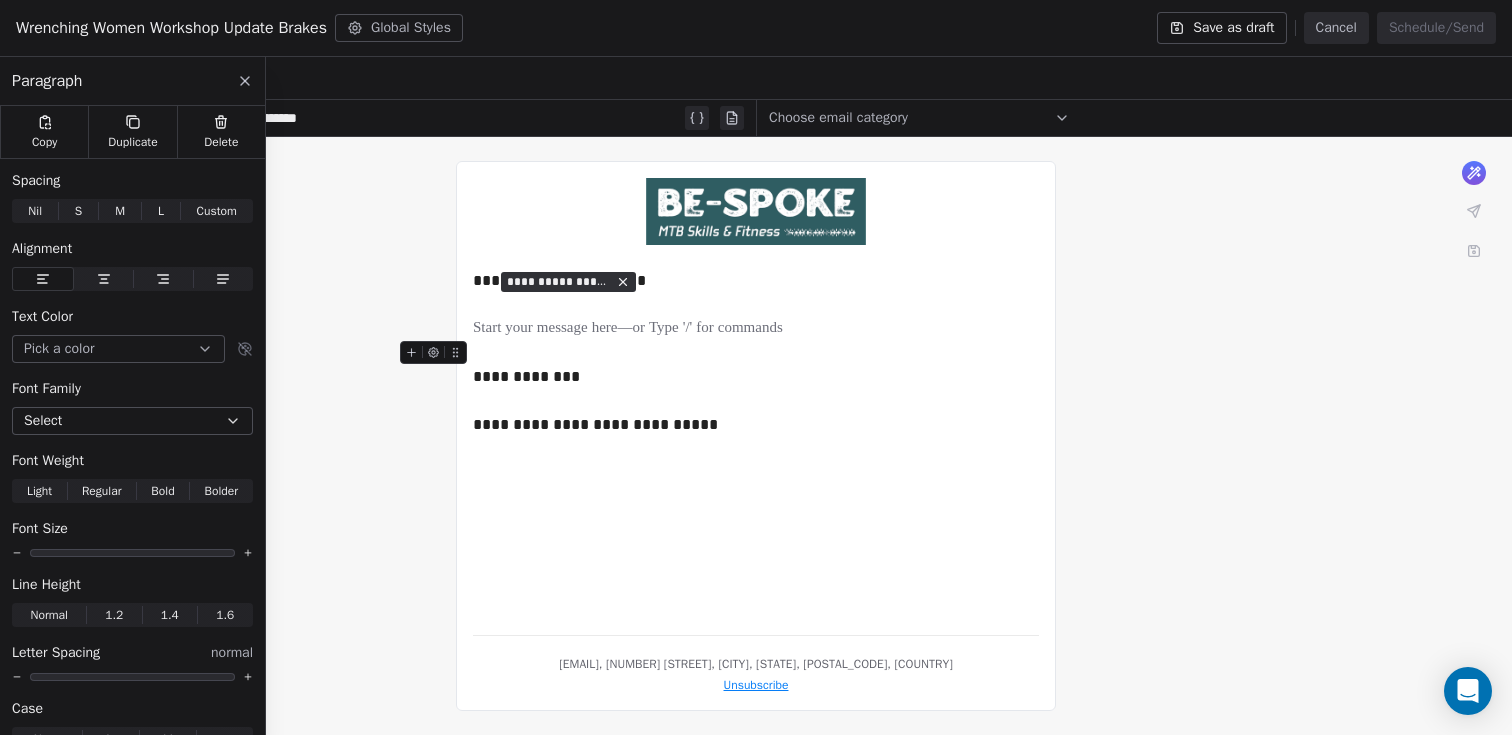 type 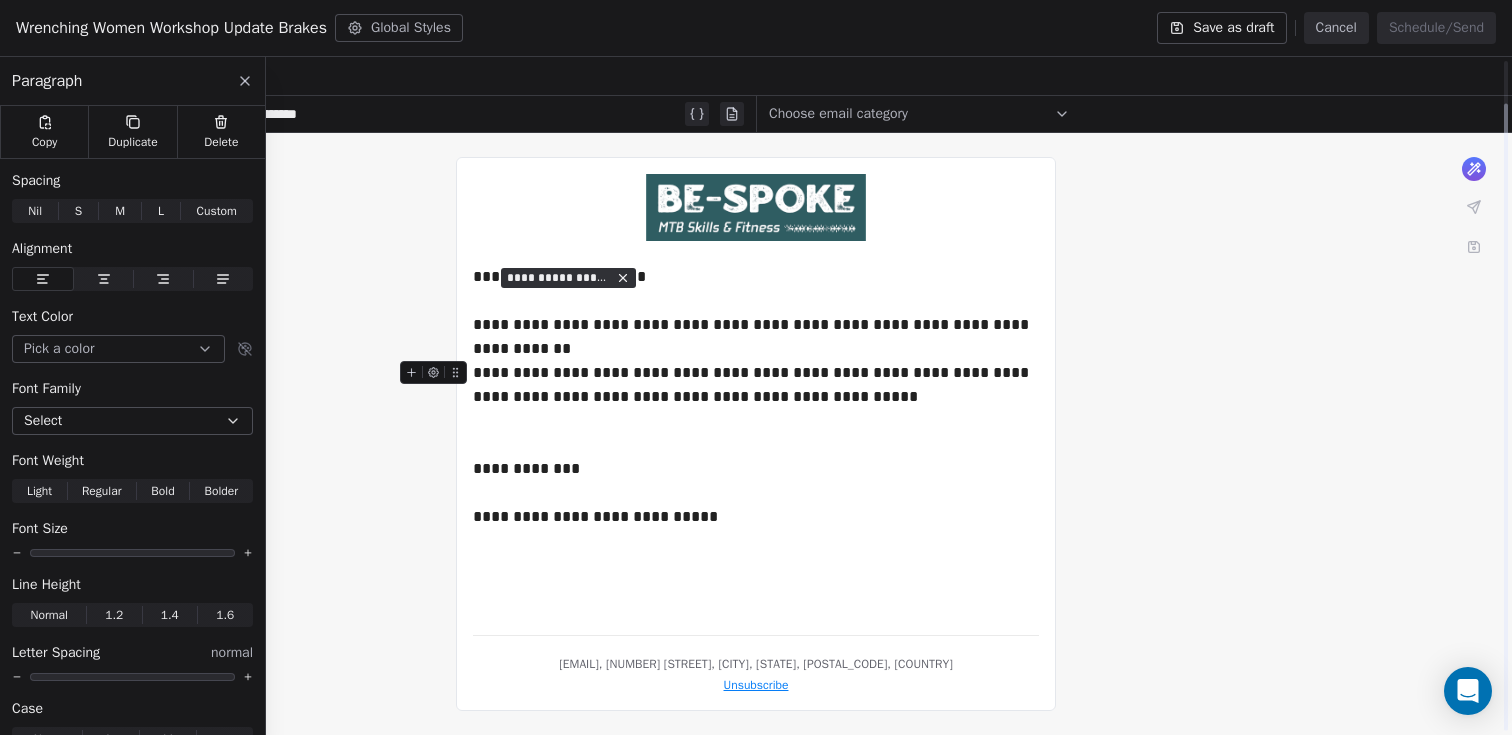 scroll, scrollTop: 70, scrollLeft: 0, axis: vertical 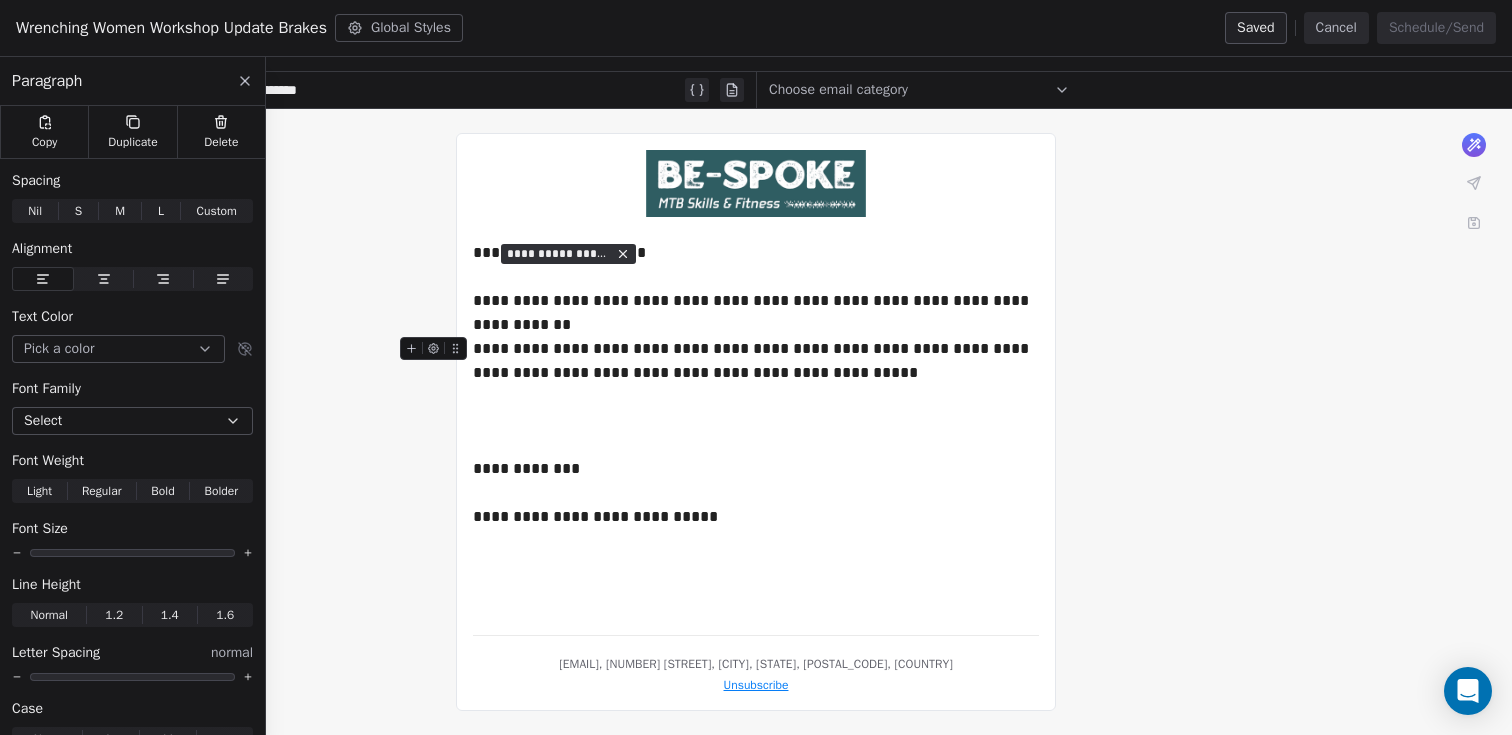click on "**********" at bounding box center (756, 385) 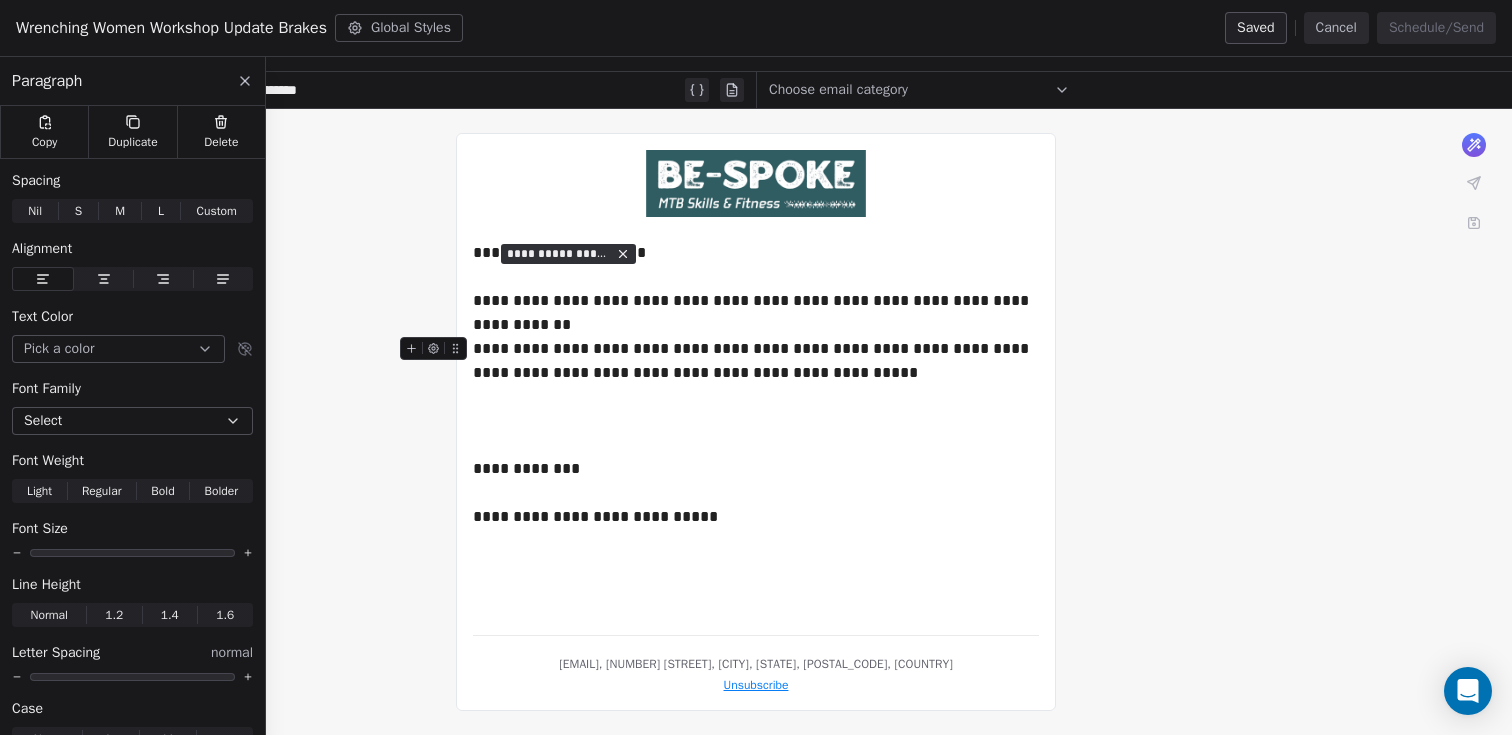 click on "**********" at bounding box center [756, 385] 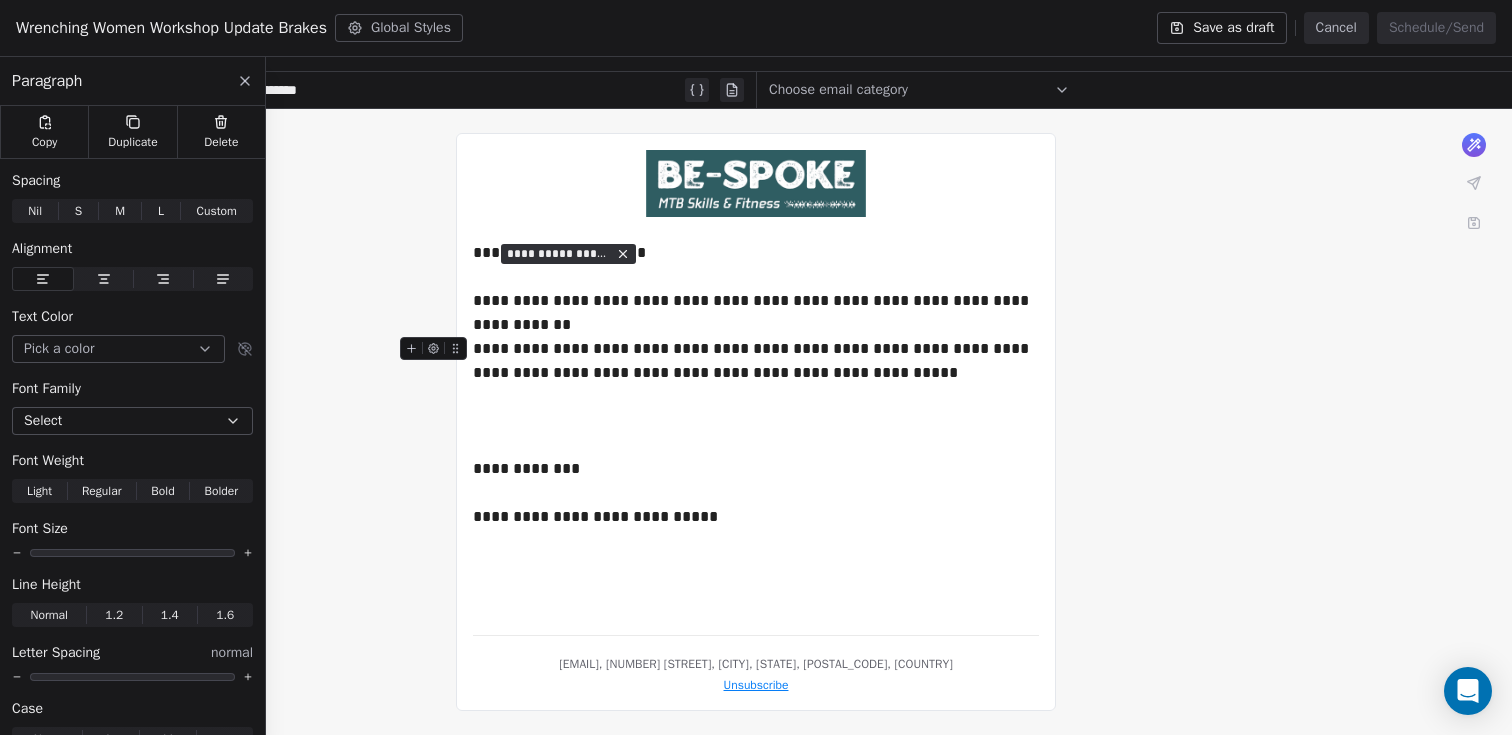 click on "**********" at bounding box center (756, 385) 